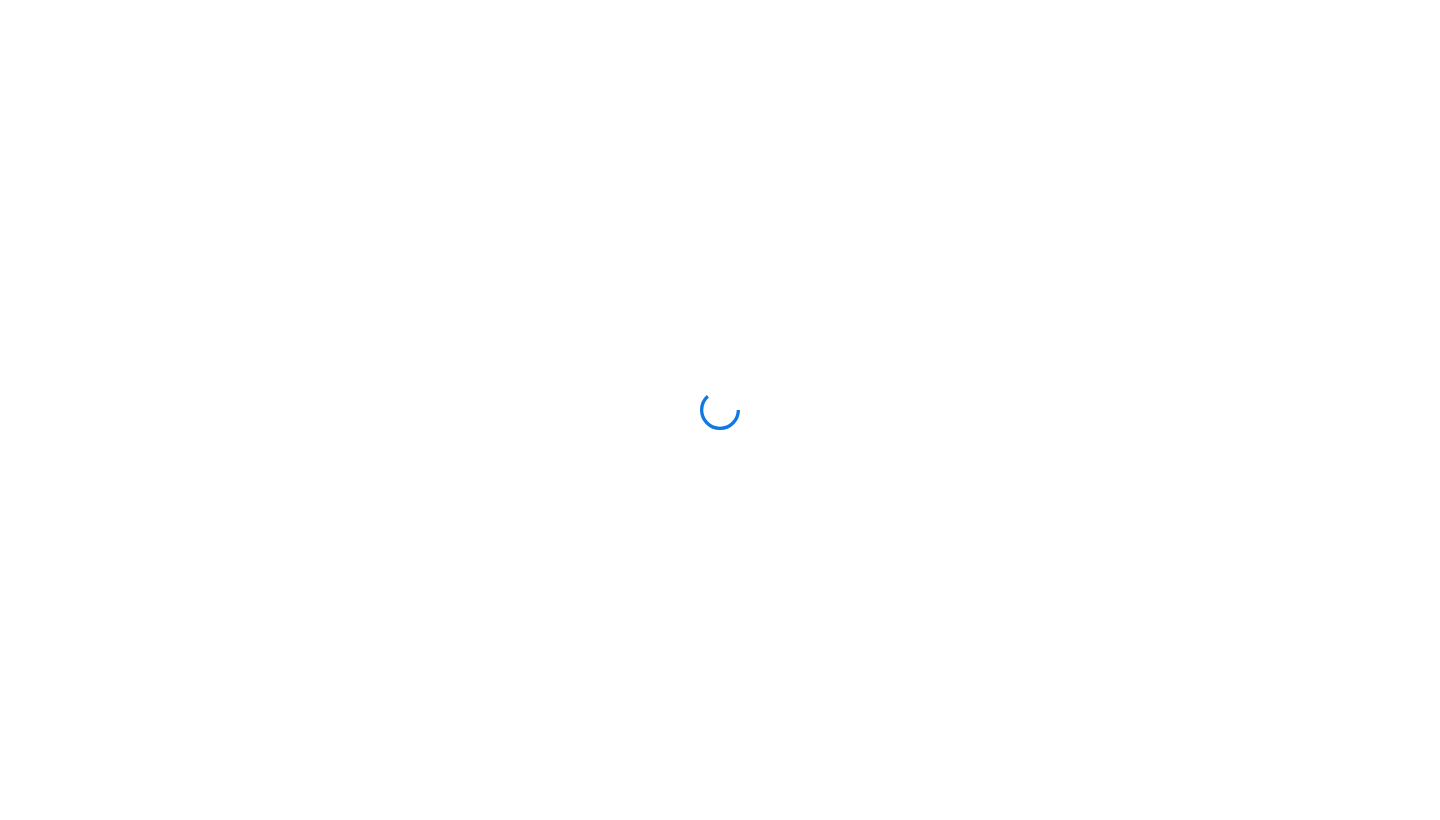scroll, scrollTop: 0, scrollLeft: 0, axis: both 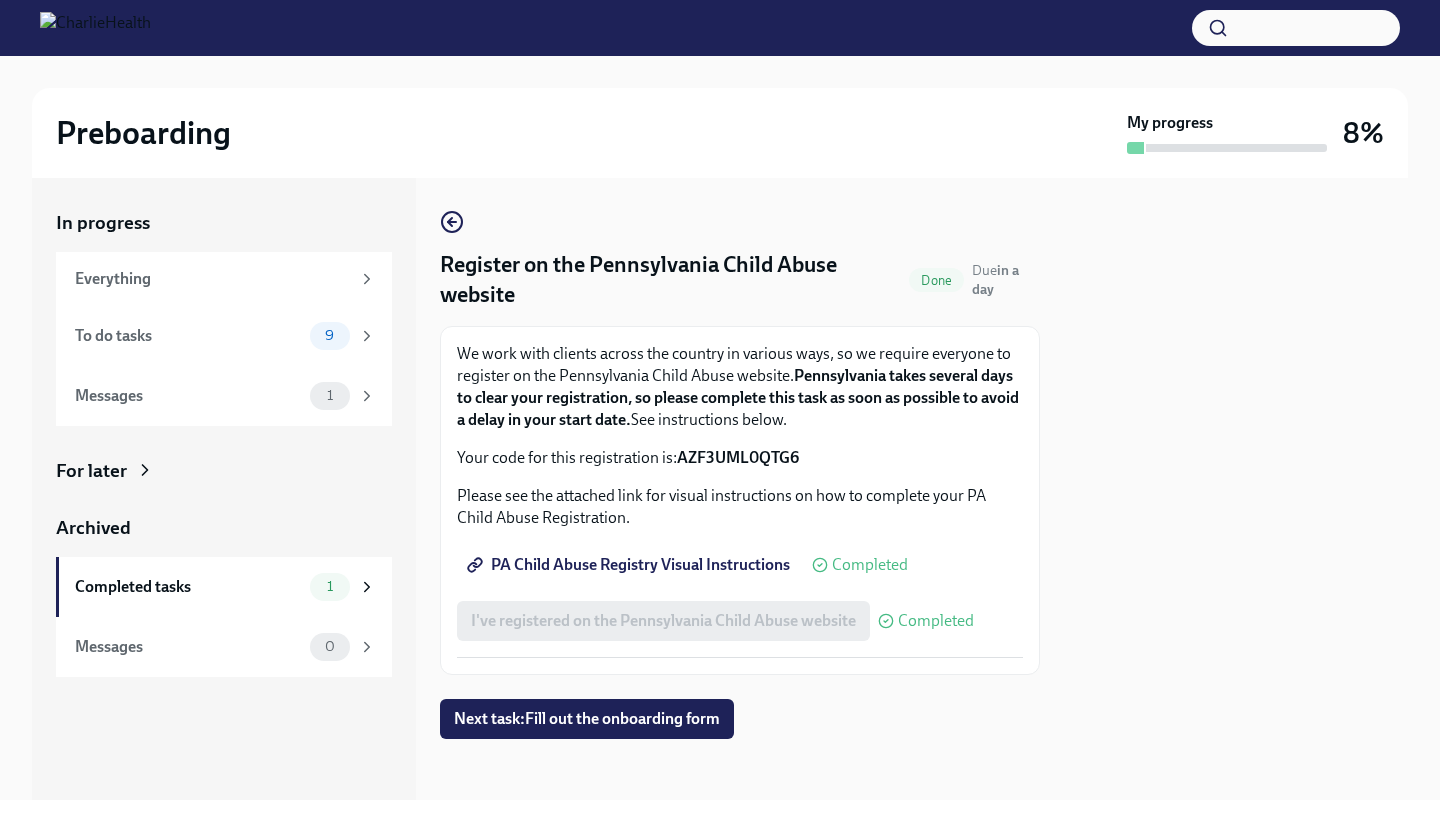 drag, startPoint x: 799, startPoint y: 457, endPoint x: 683, endPoint y: 459, distance: 116.01724 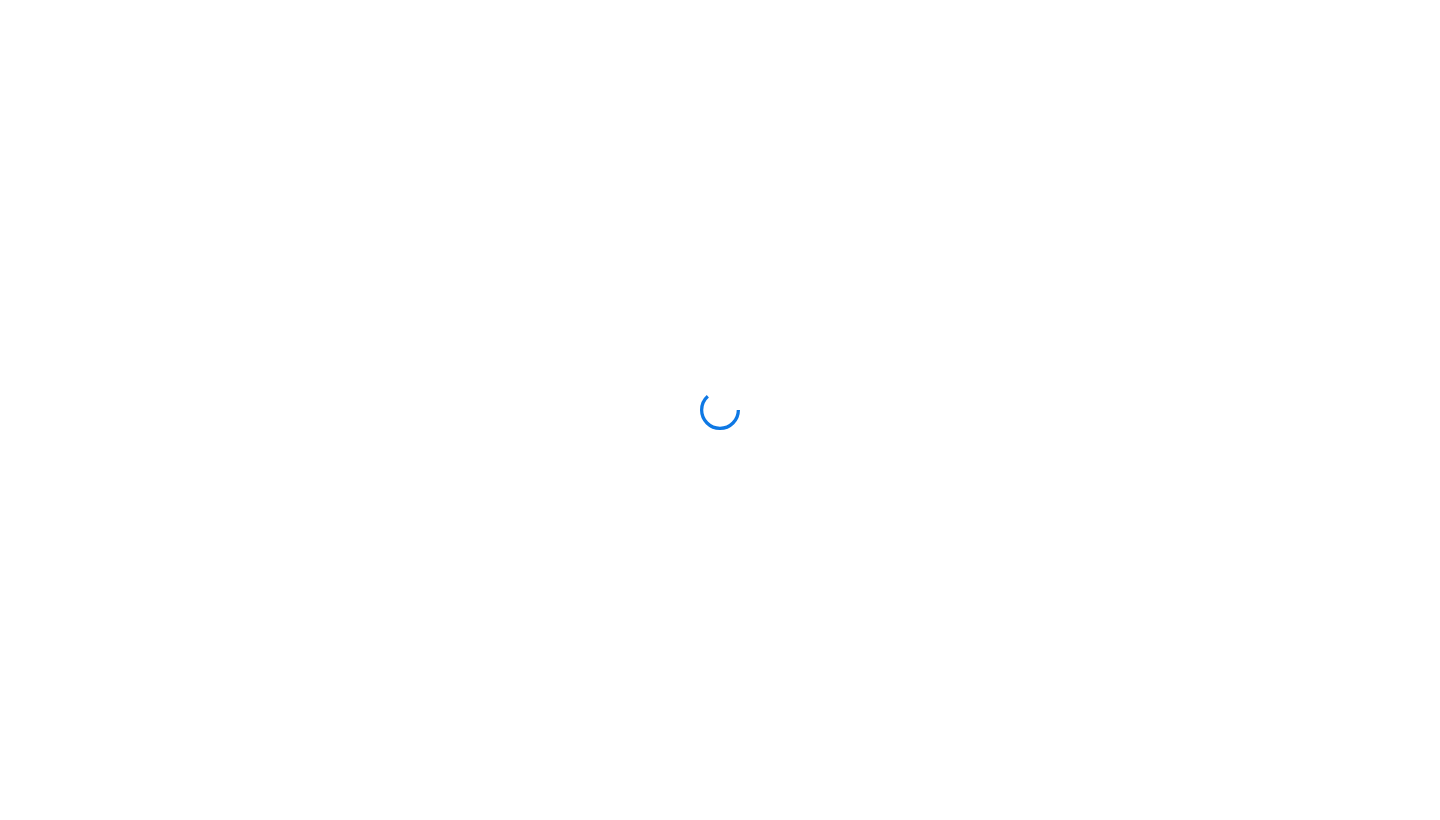 scroll, scrollTop: 0, scrollLeft: 0, axis: both 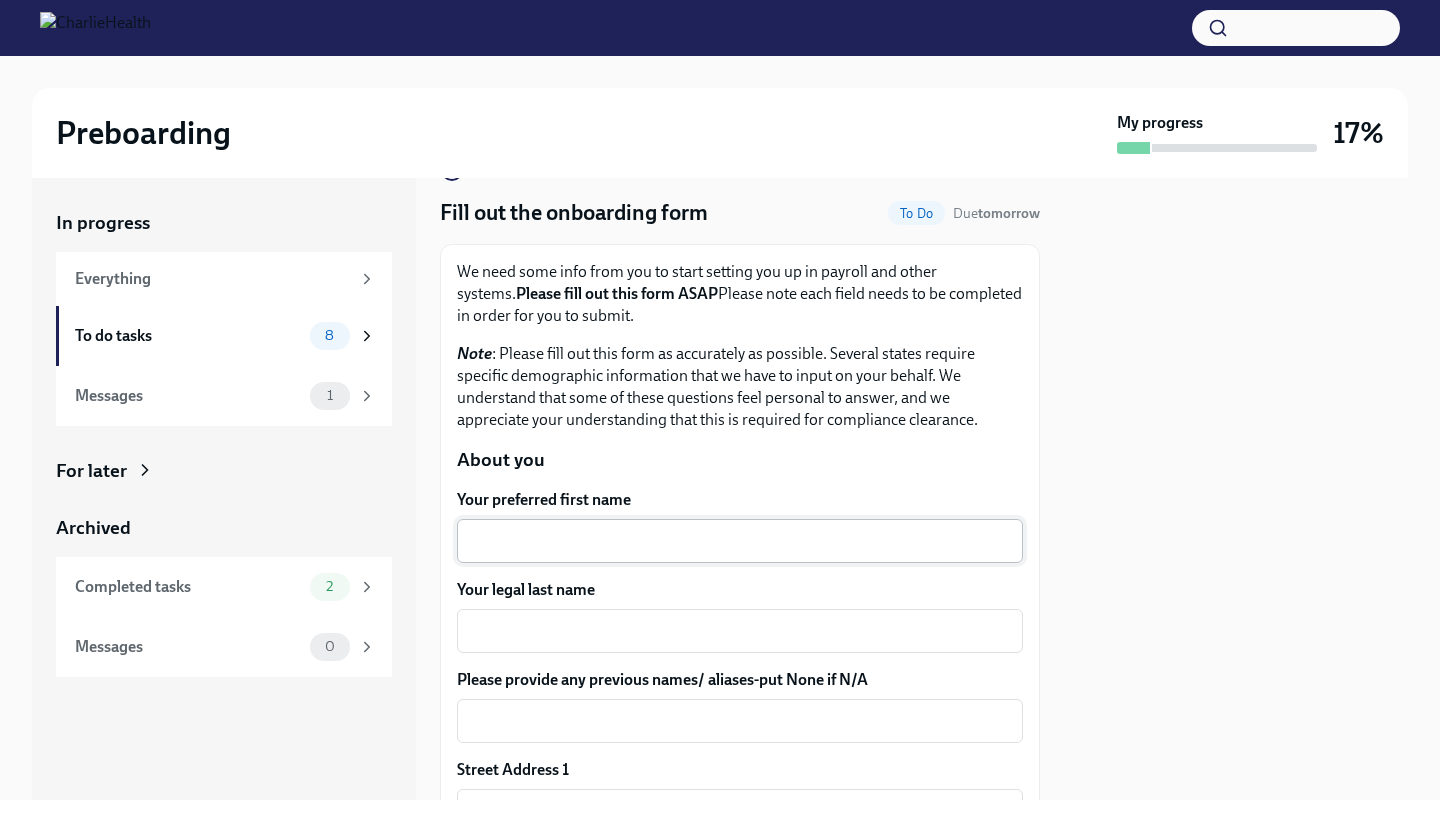 click on "Your preferred first name" at bounding box center [740, 541] 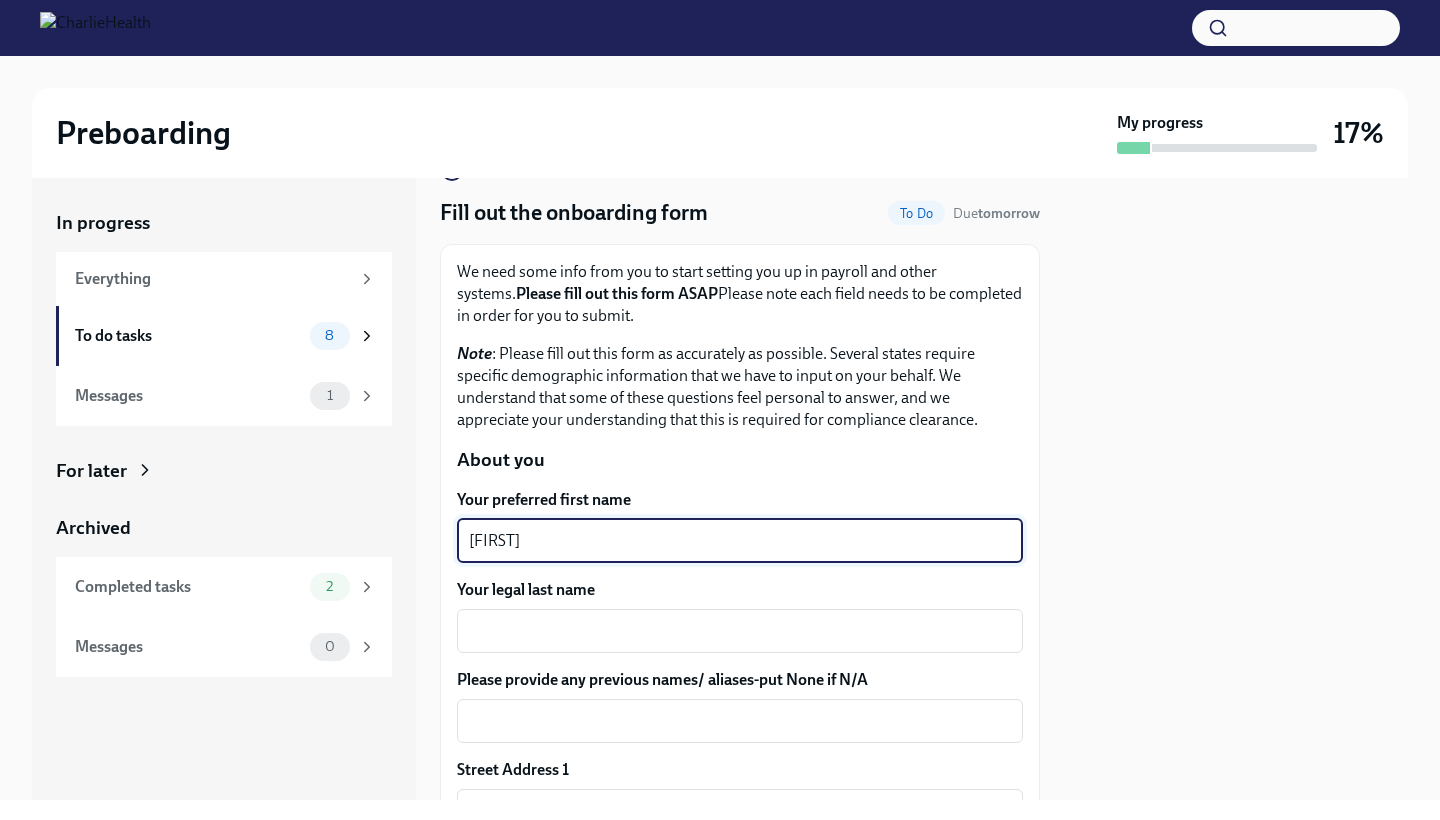 type on "[FIRST]" 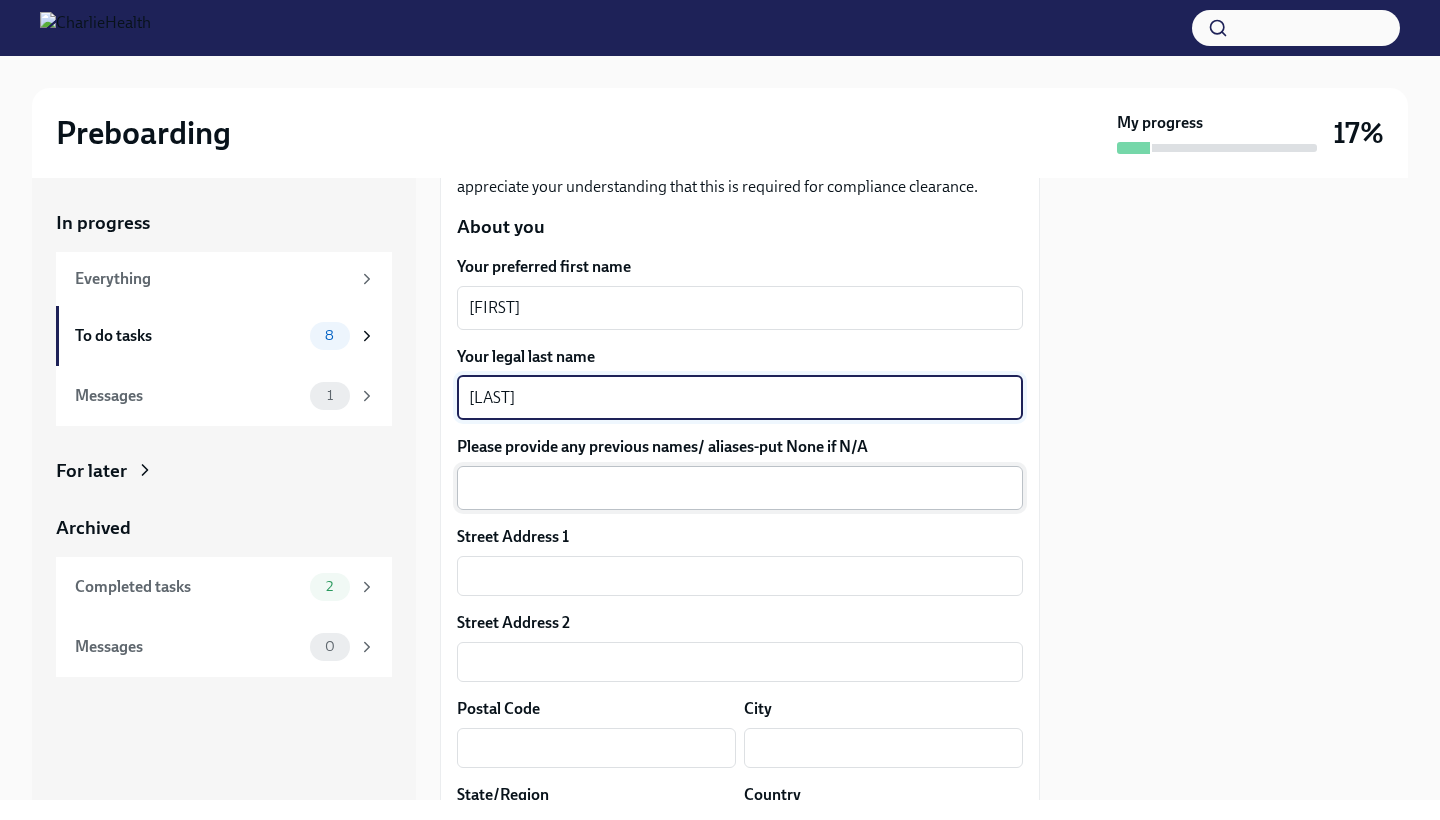 scroll, scrollTop: 368, scrollLeft: 0, axis: vertical 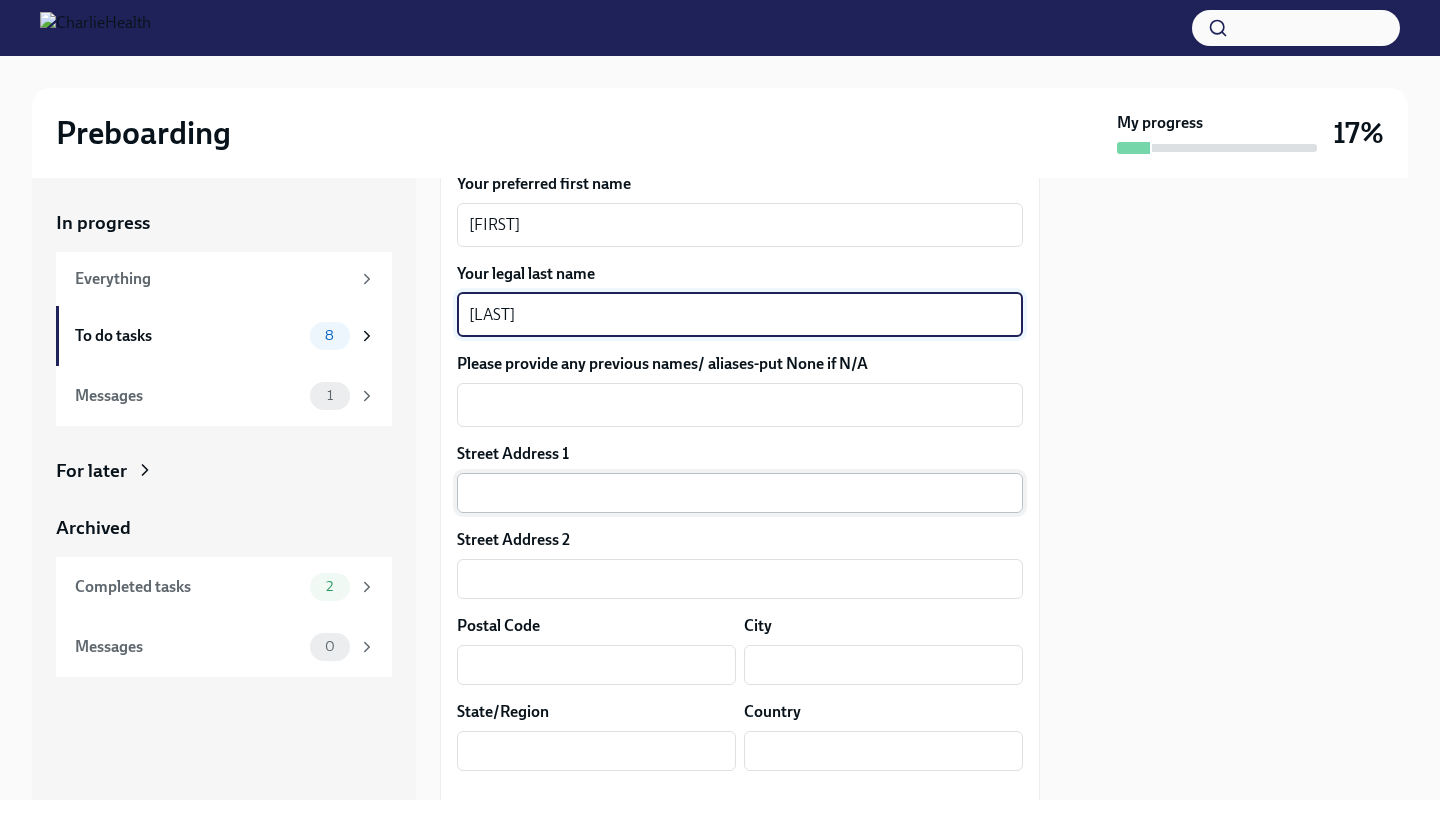type on "[LAST]" 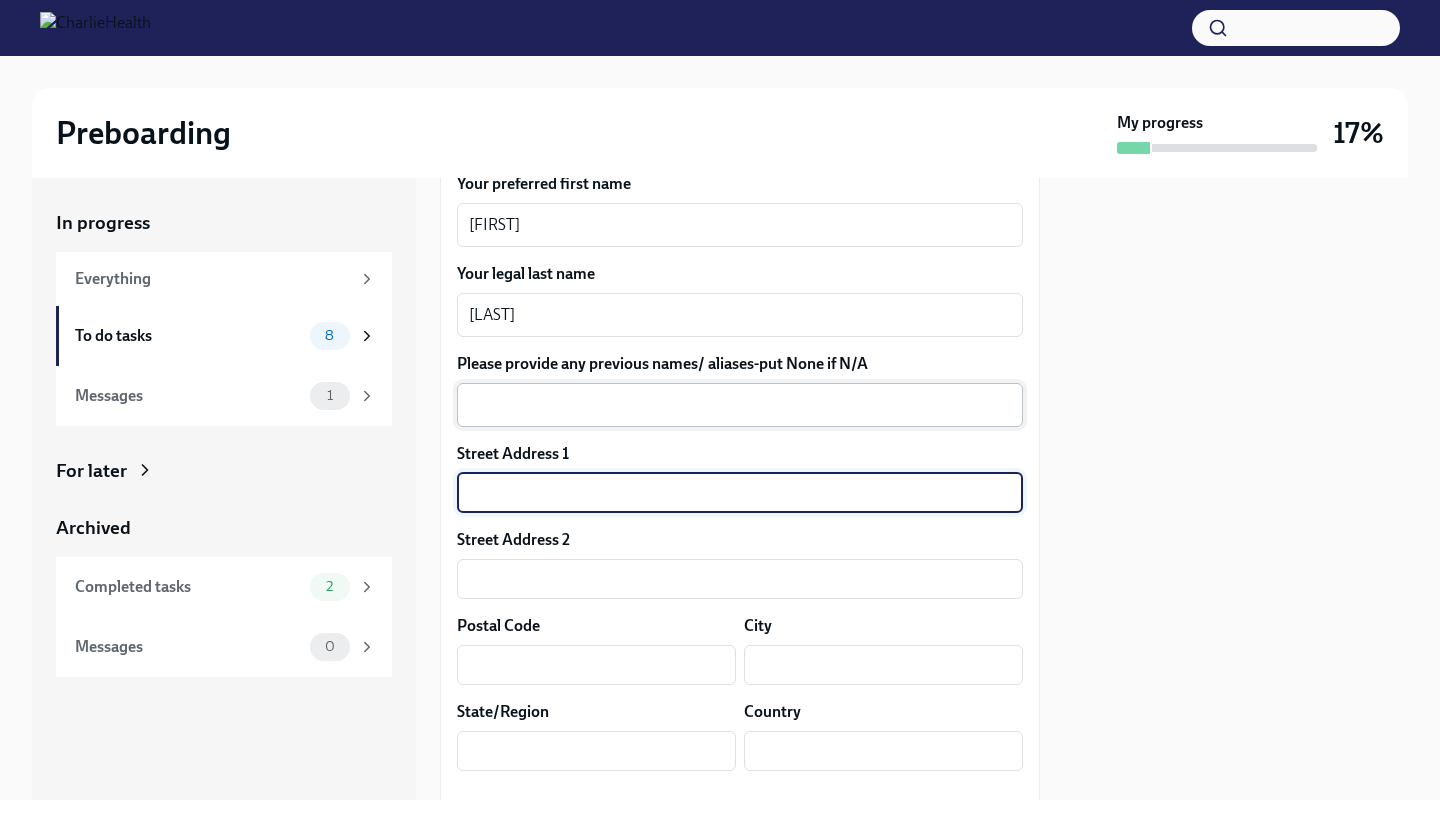 click on "Please provide any previous names/ aliases-put None if N/A" at bounding box center (740, 405) 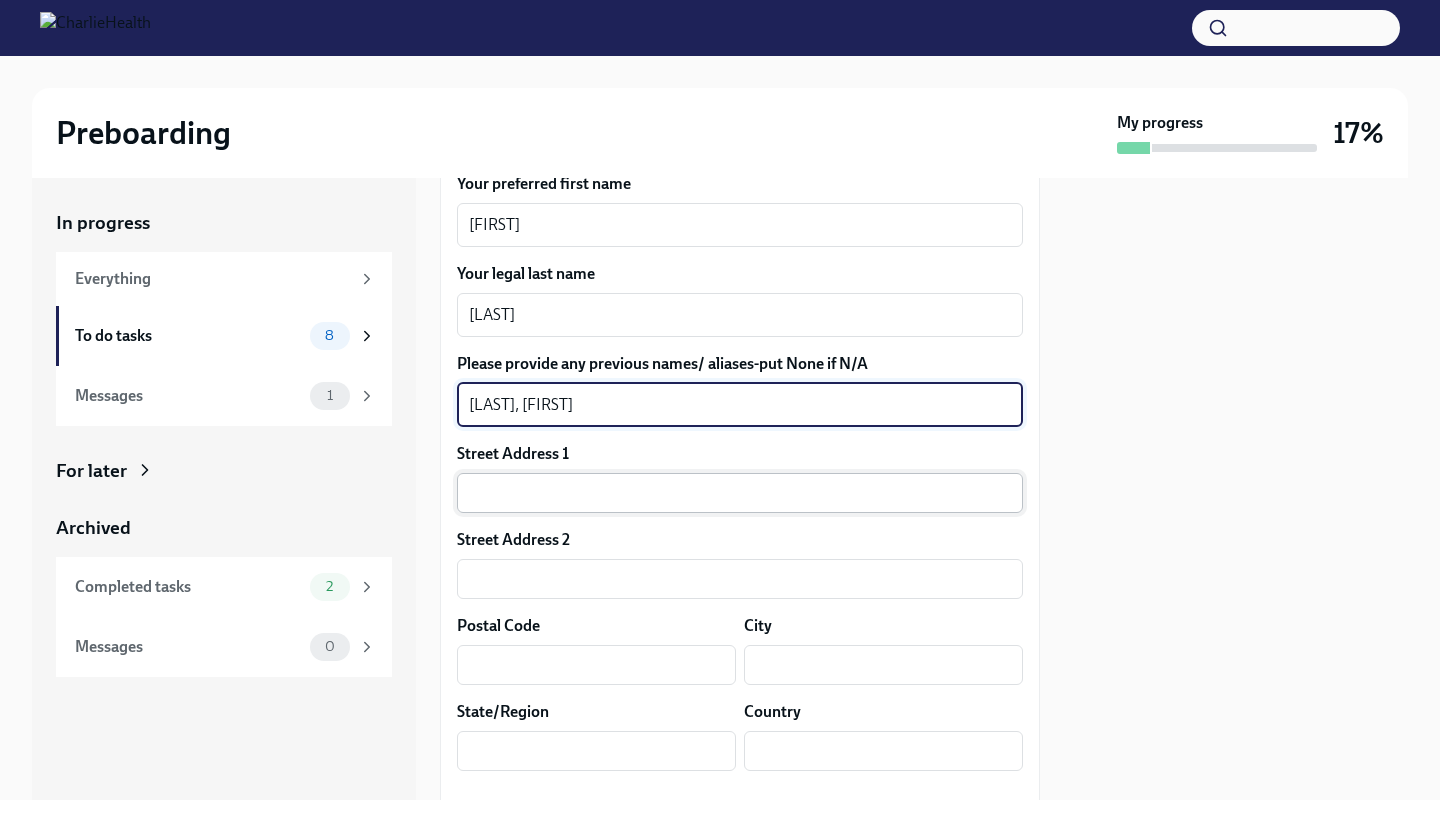 type on "[LAST], [FIRST]" 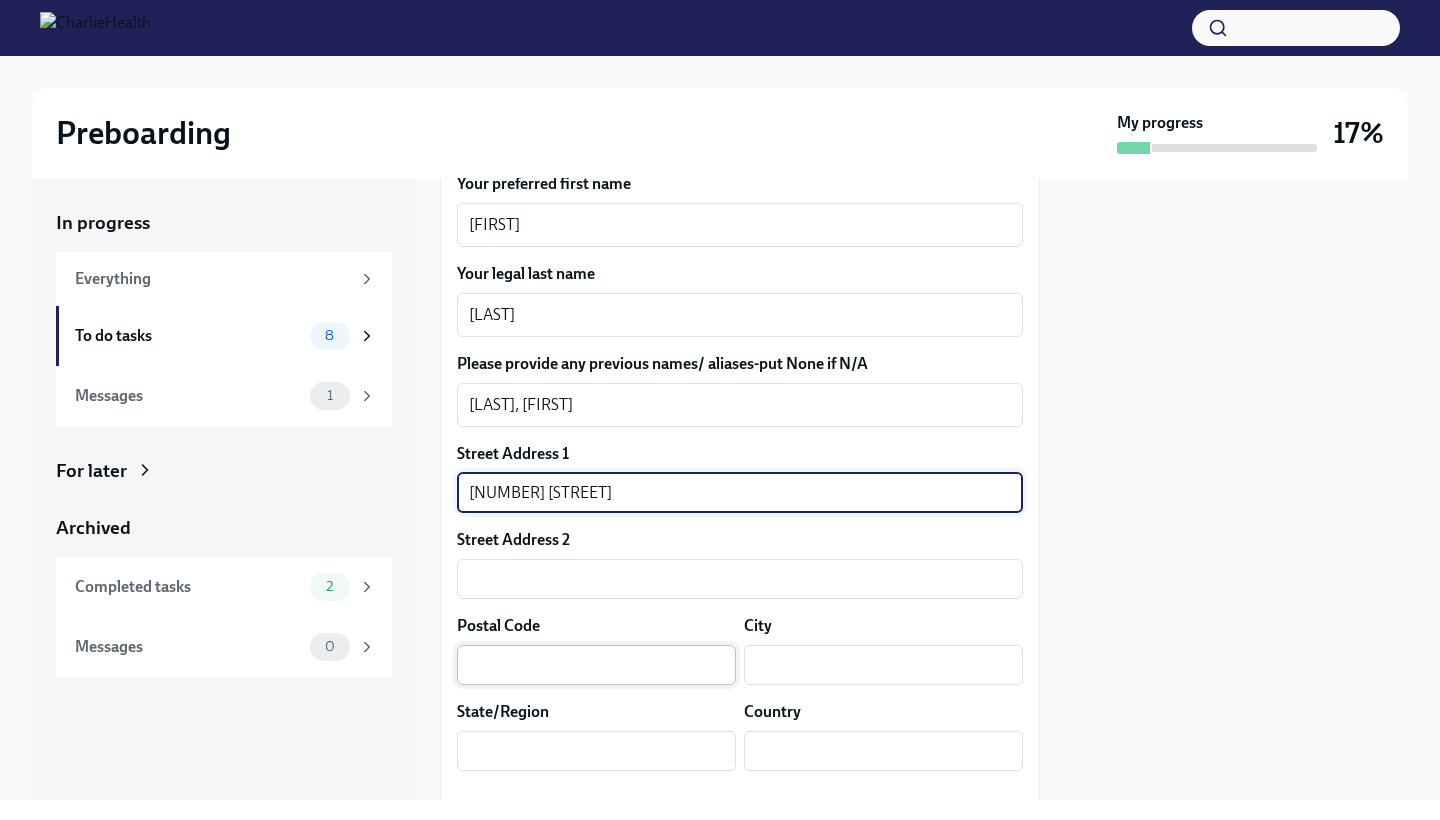 type on "[NUMBER] [STREET]" 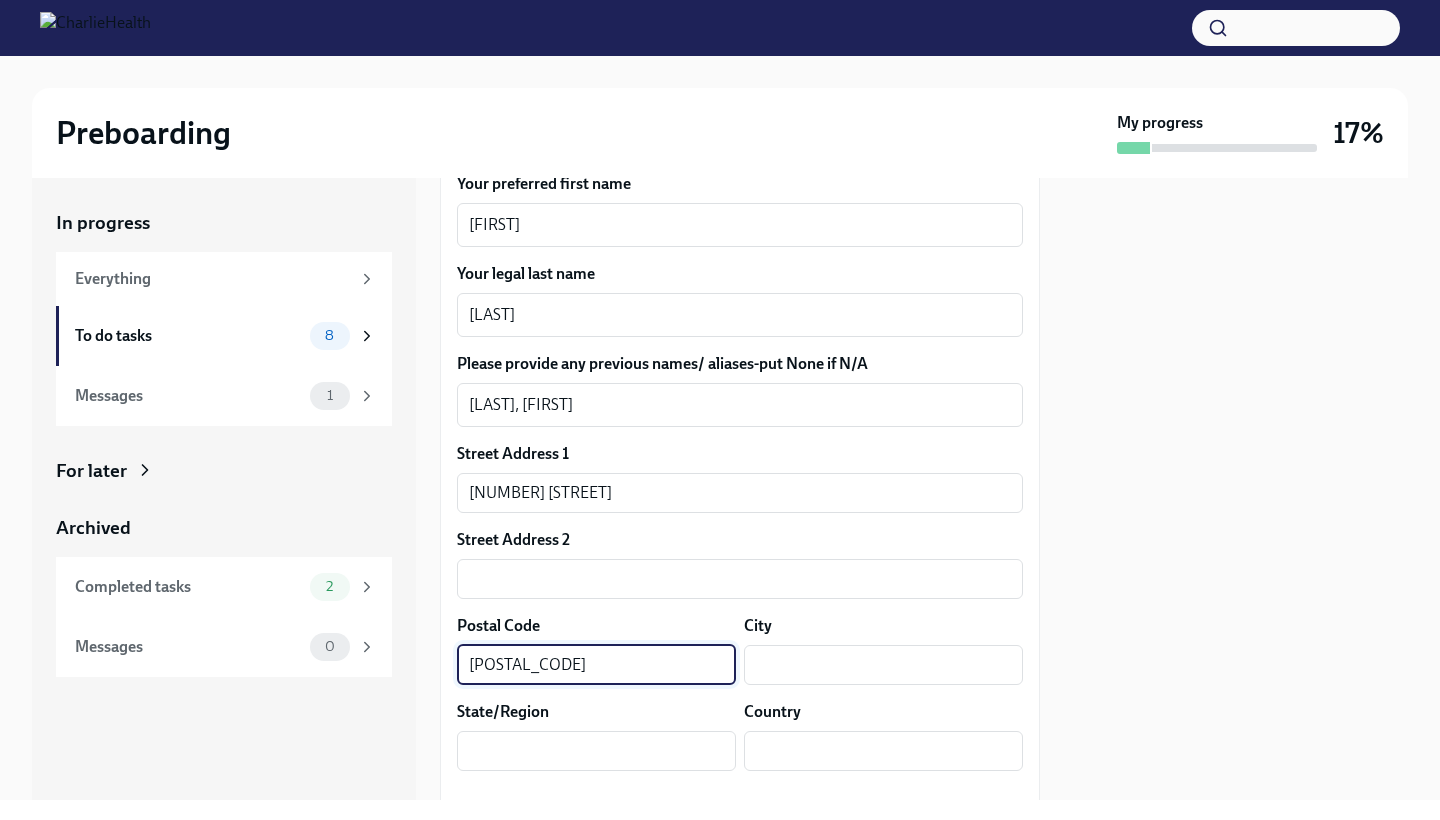 type on "[POSTAL_CODE]" 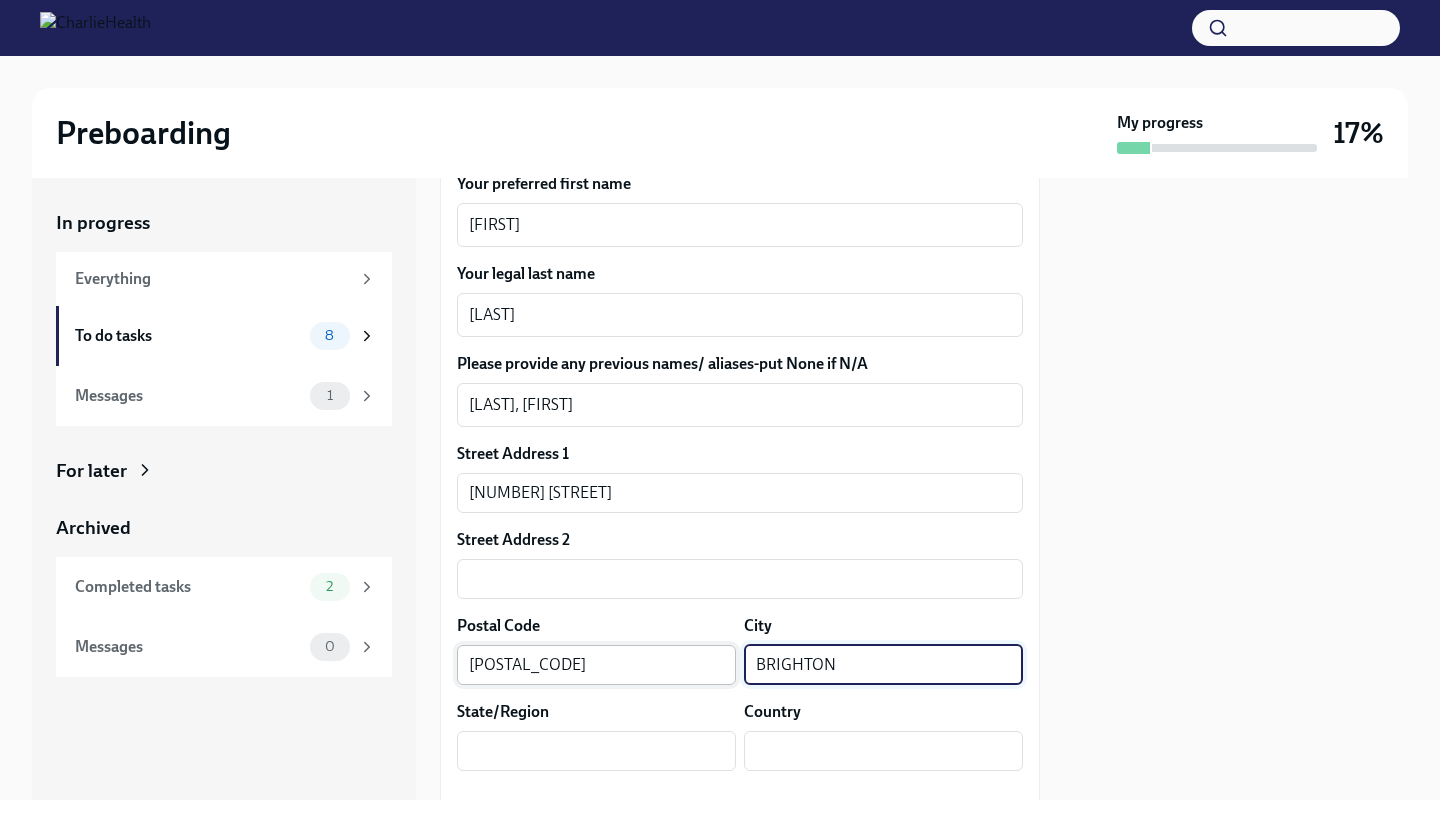 type on "BRIGHTON" 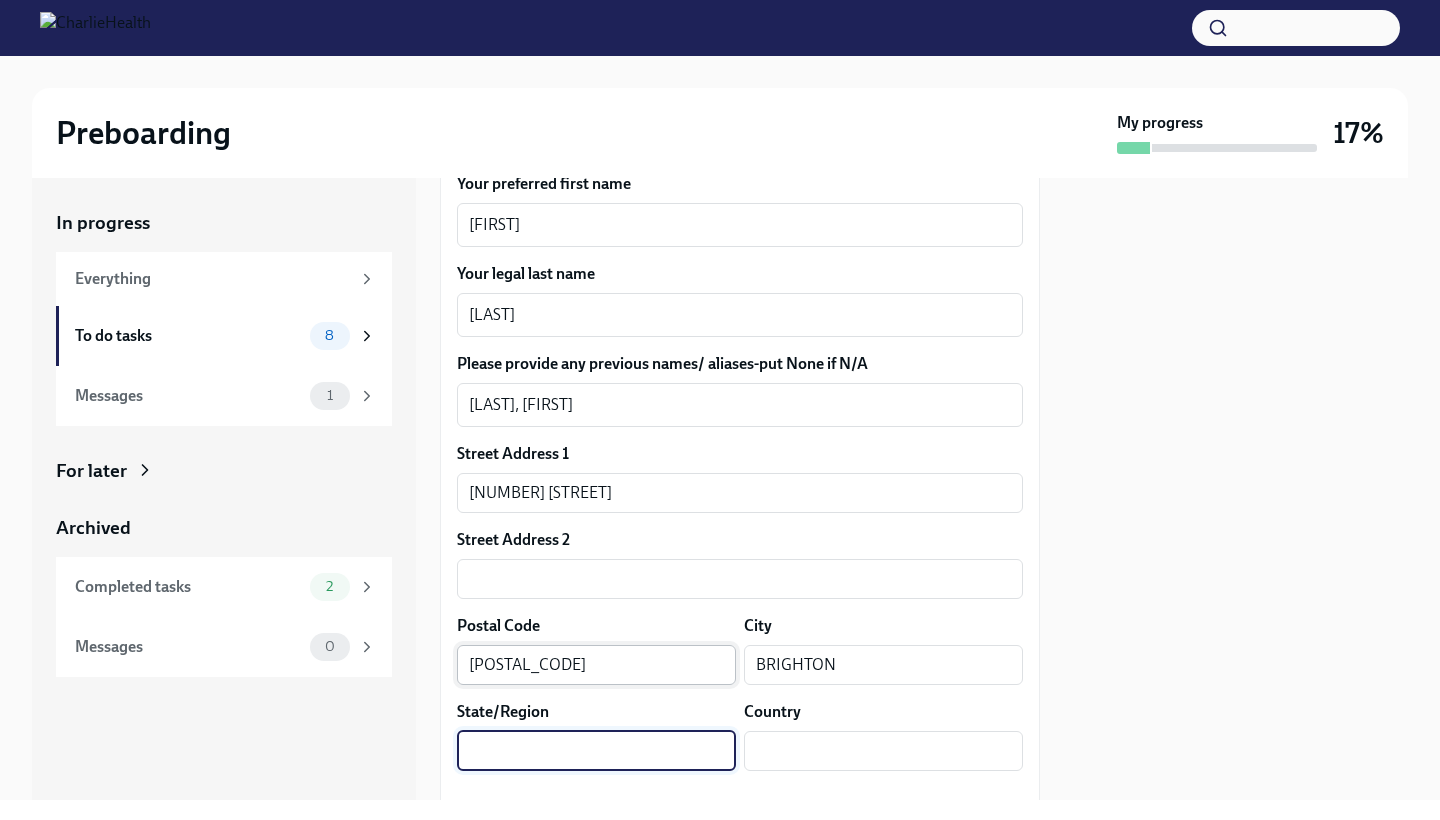 type on "I" 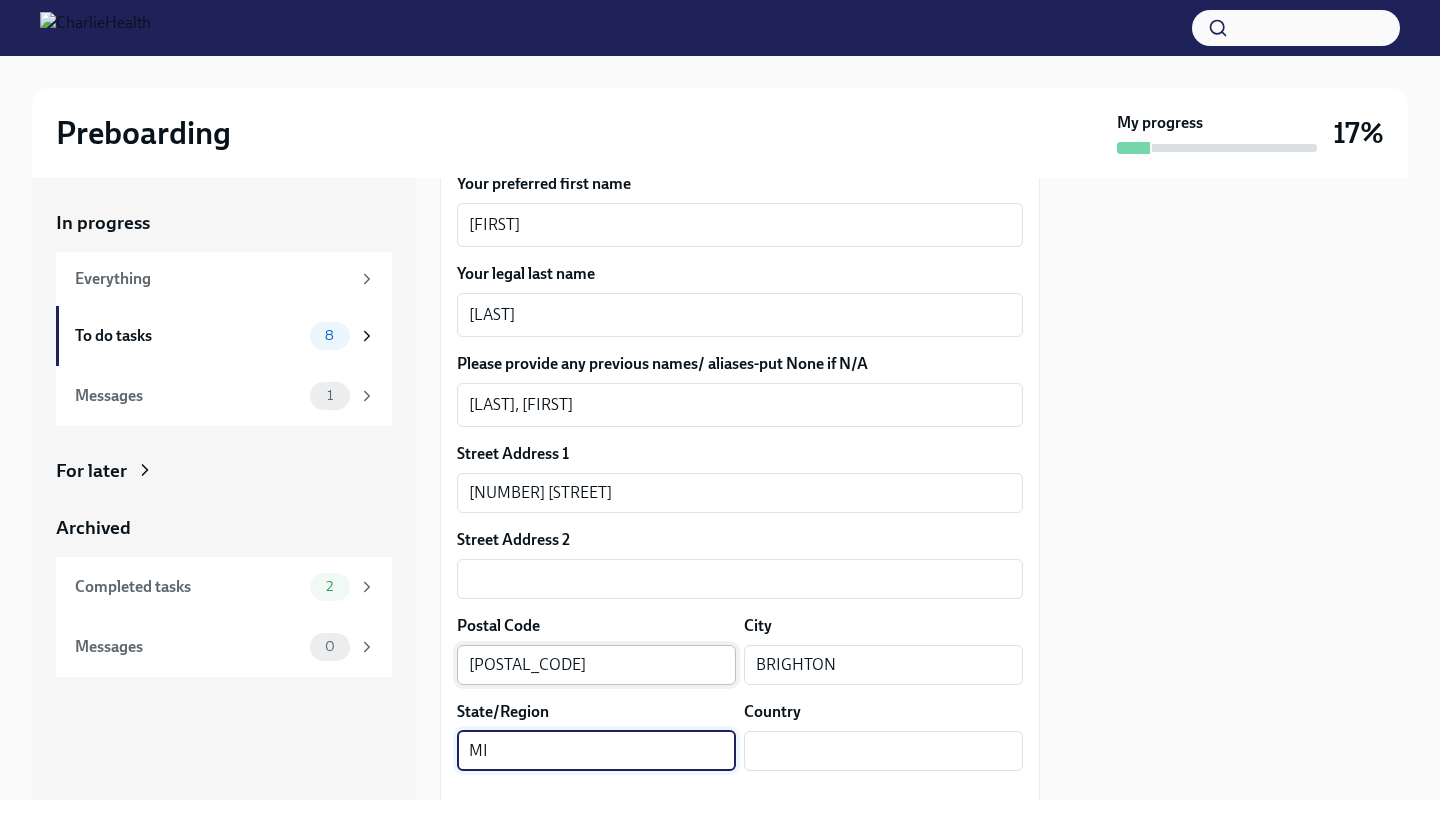 type on "MI" 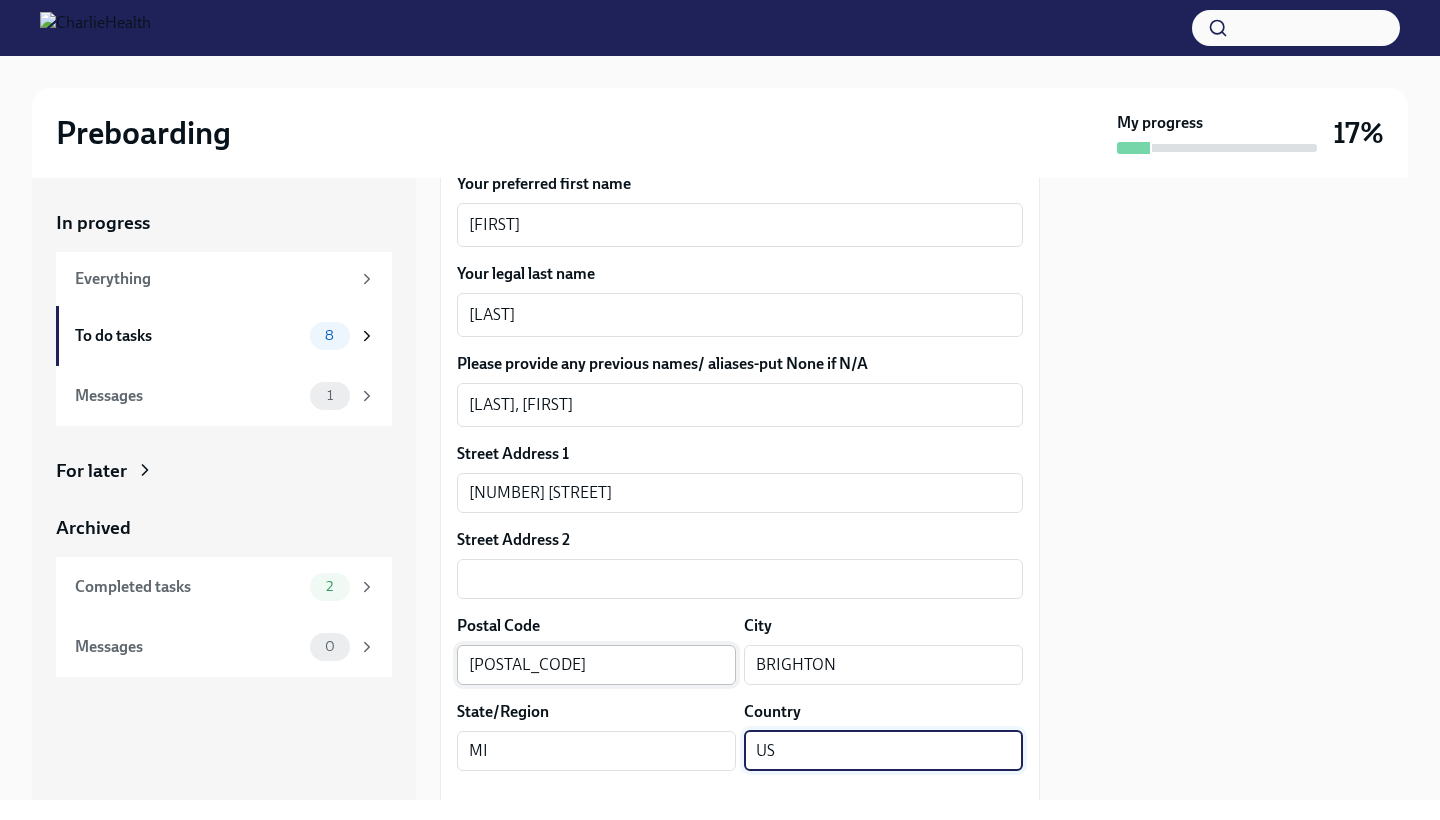 type on "US" 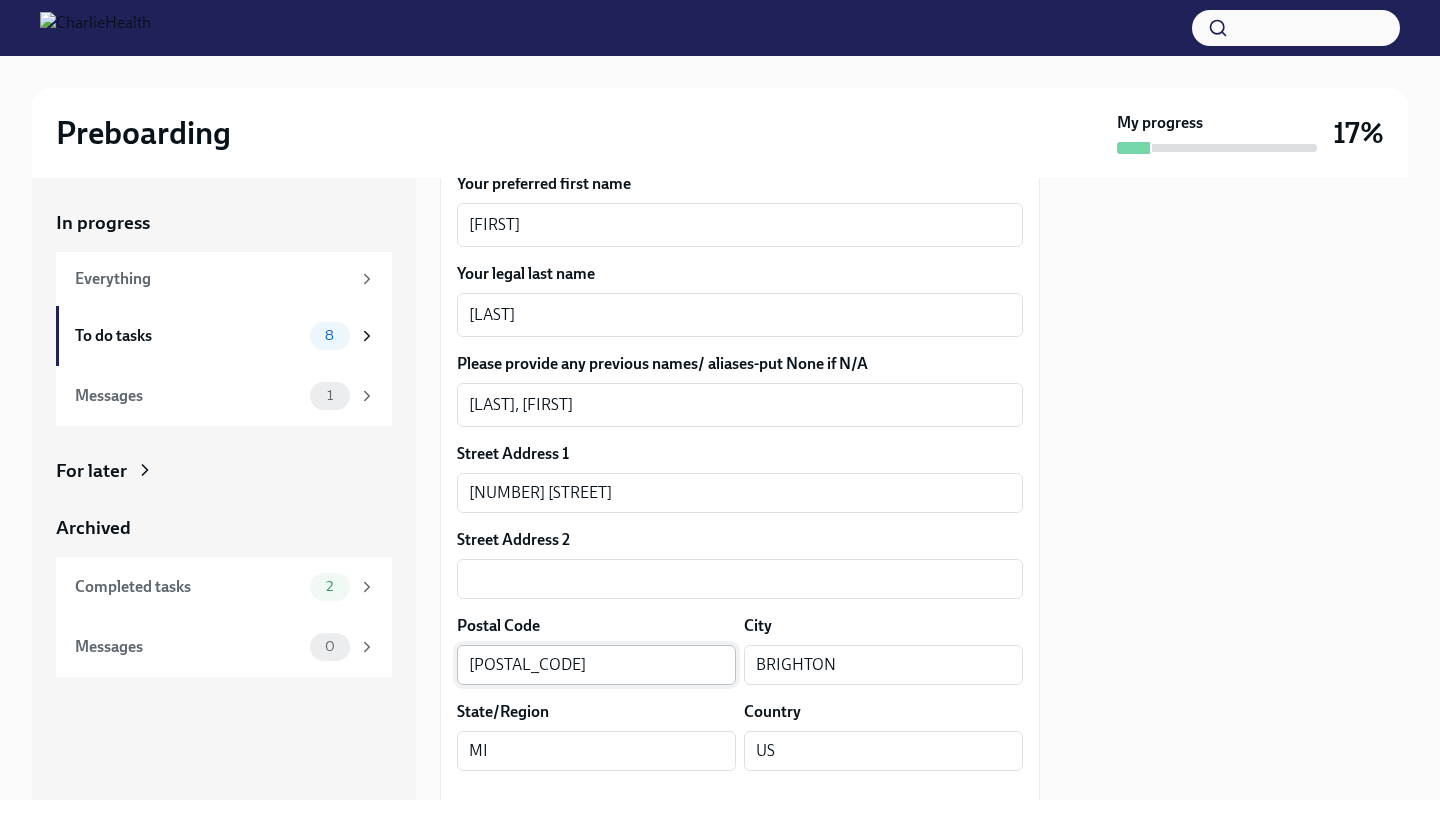 scroll, scrollTop: 733, scrollLeft: 0, axis: vertical 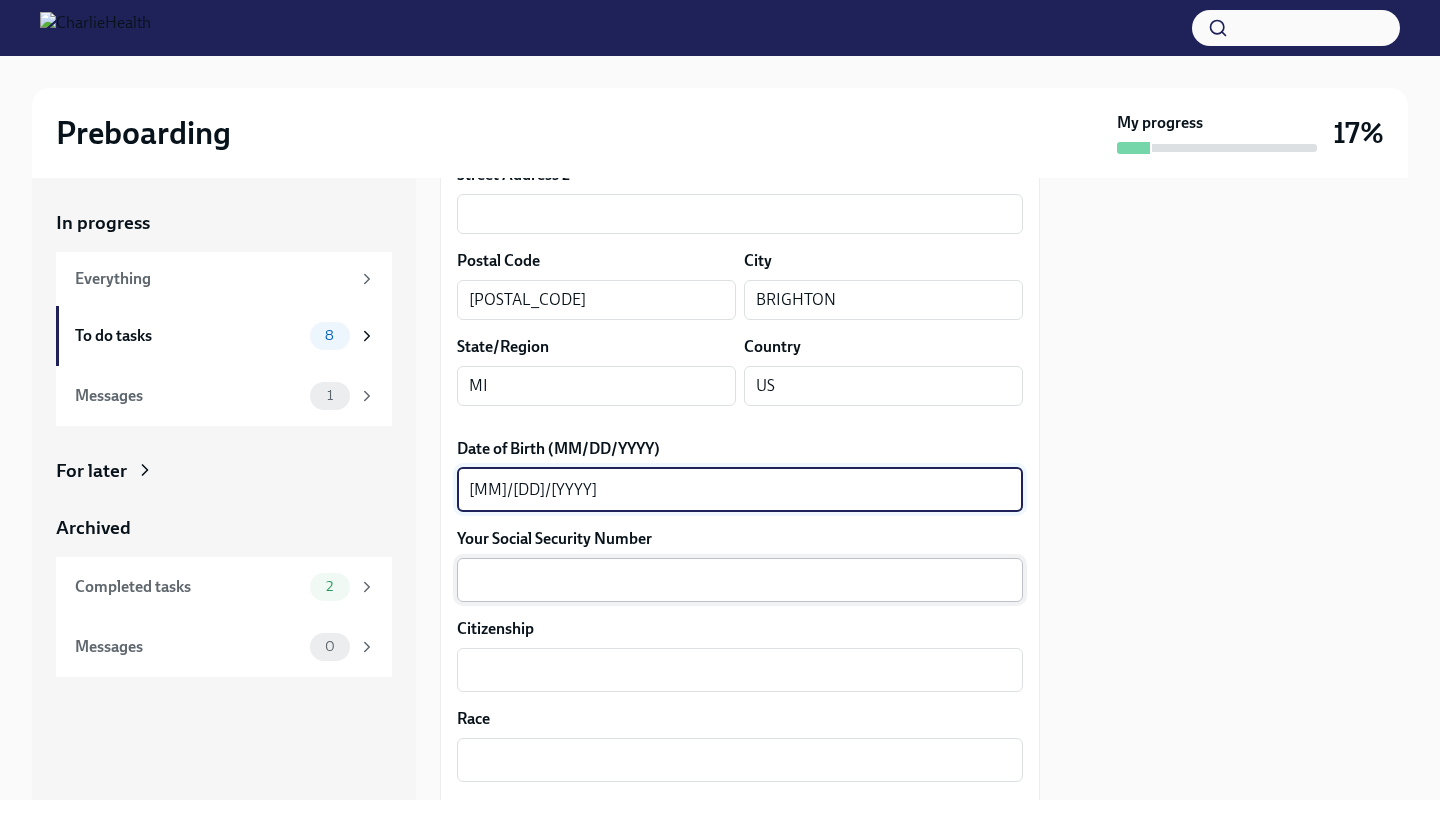 type on "[MM]/[DD]/[YYYY]" 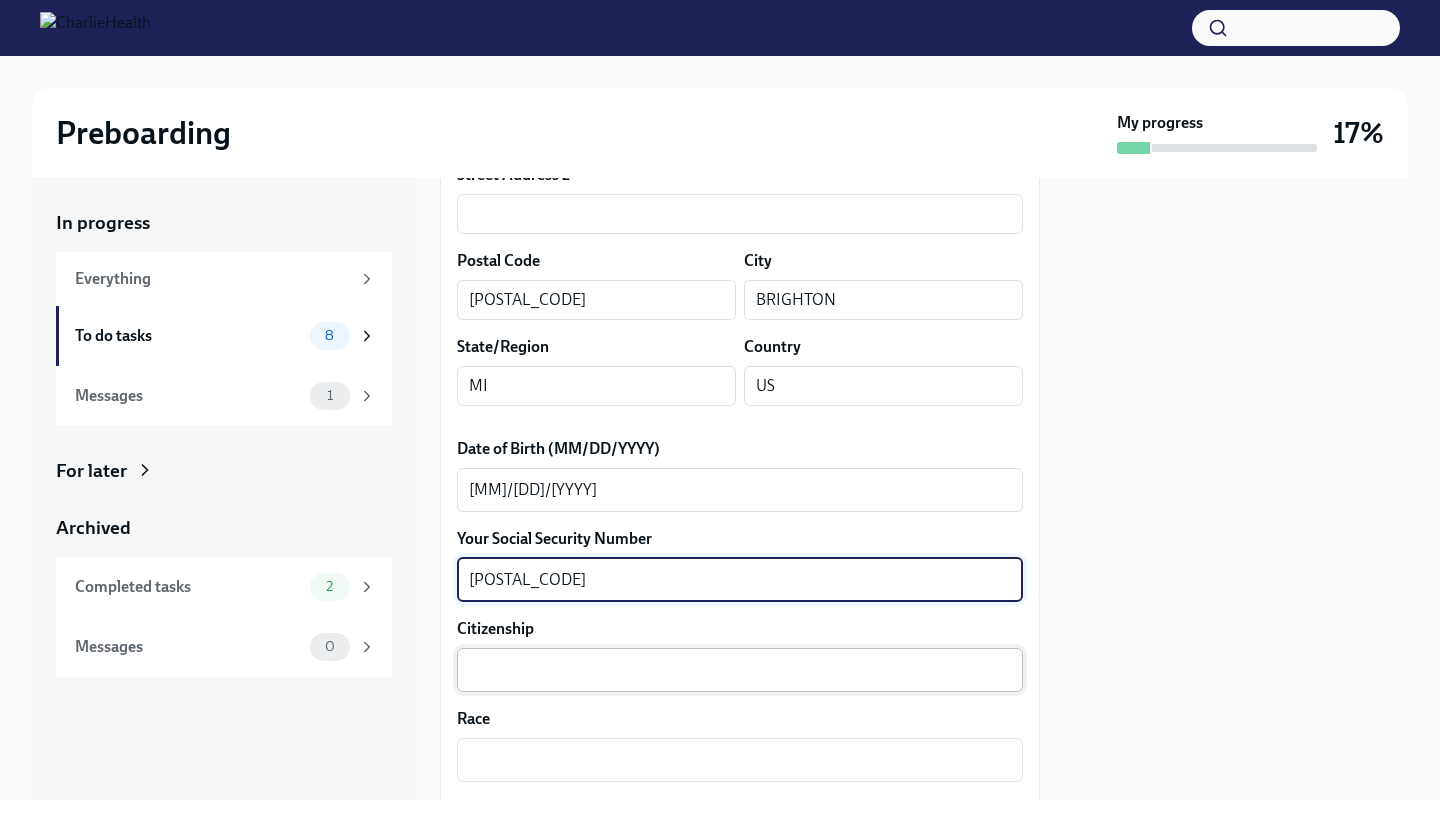 type on "[POSTAL_CODE]" 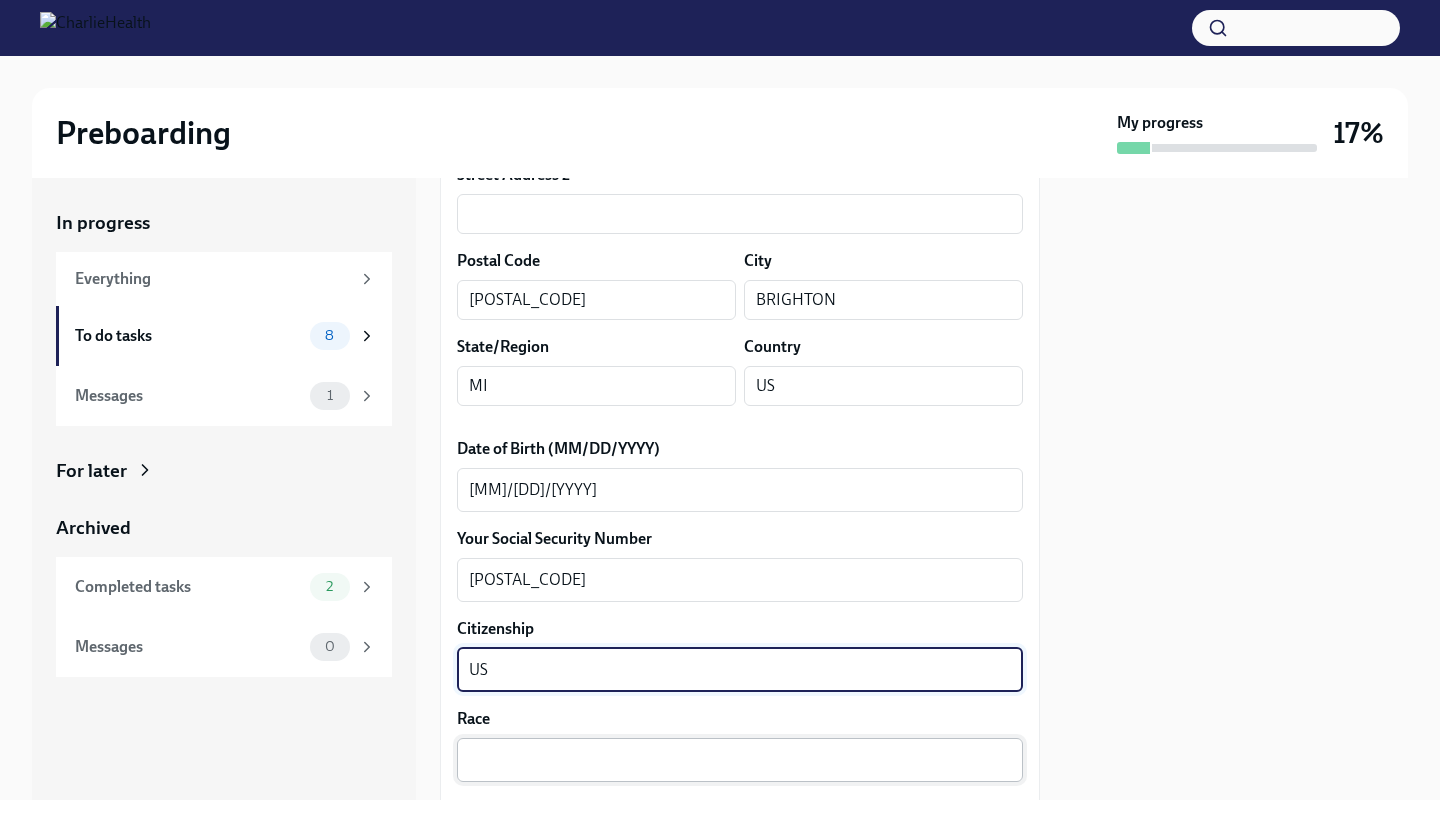 type on "US" 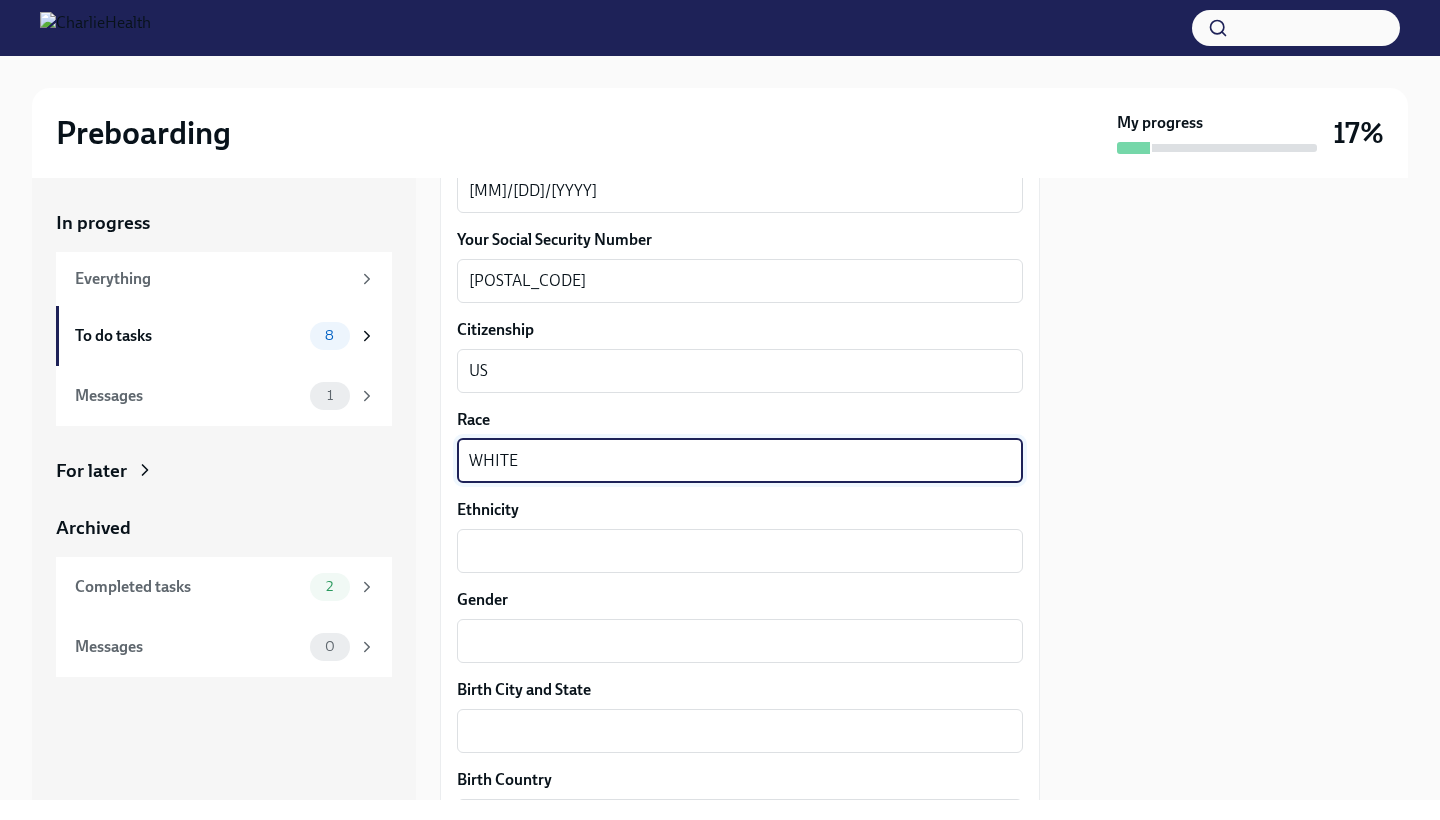 scroll, scrollTop: 1033, scrollLeft: 0, axis: vertical 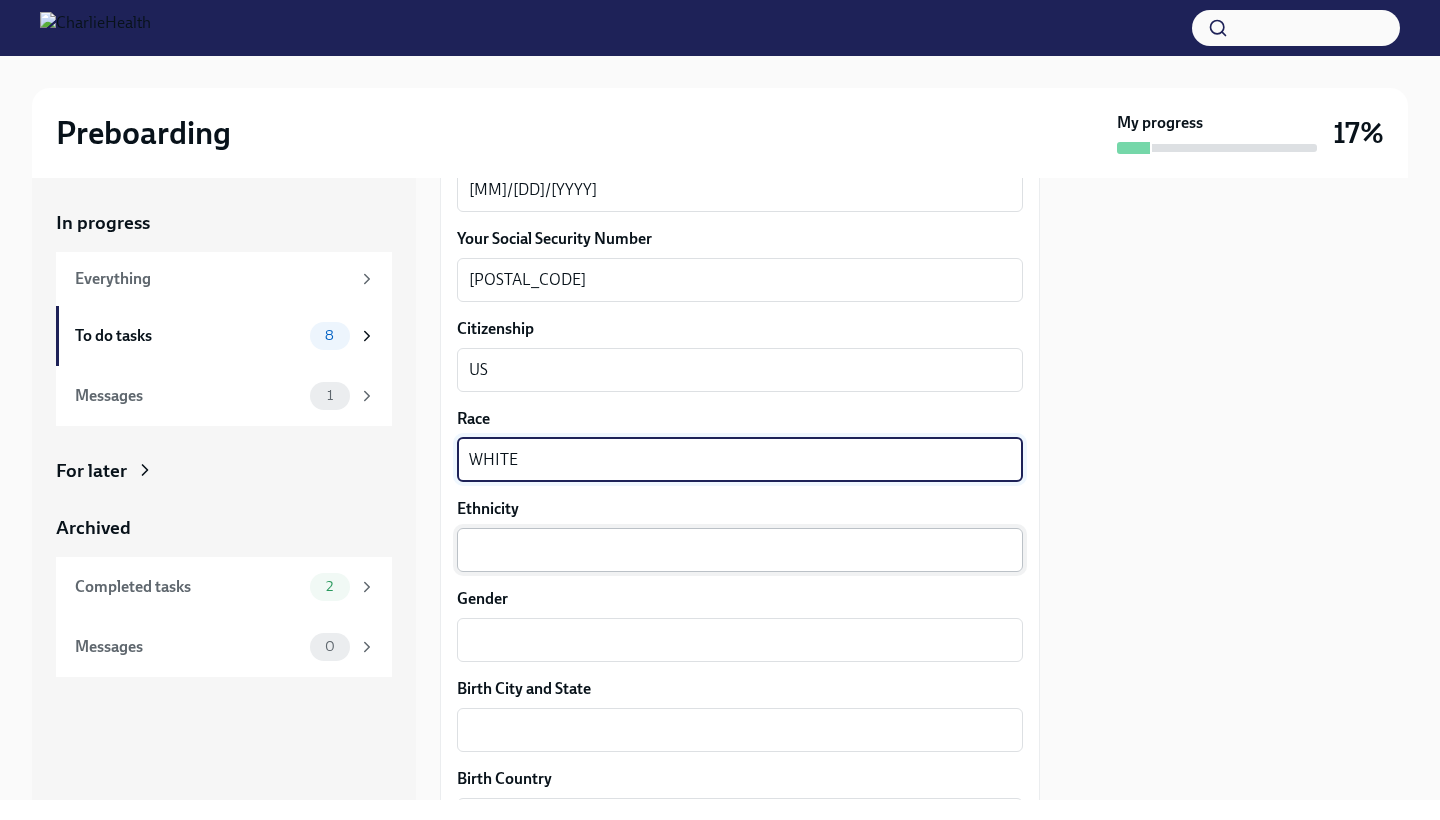 type on "WHITE" 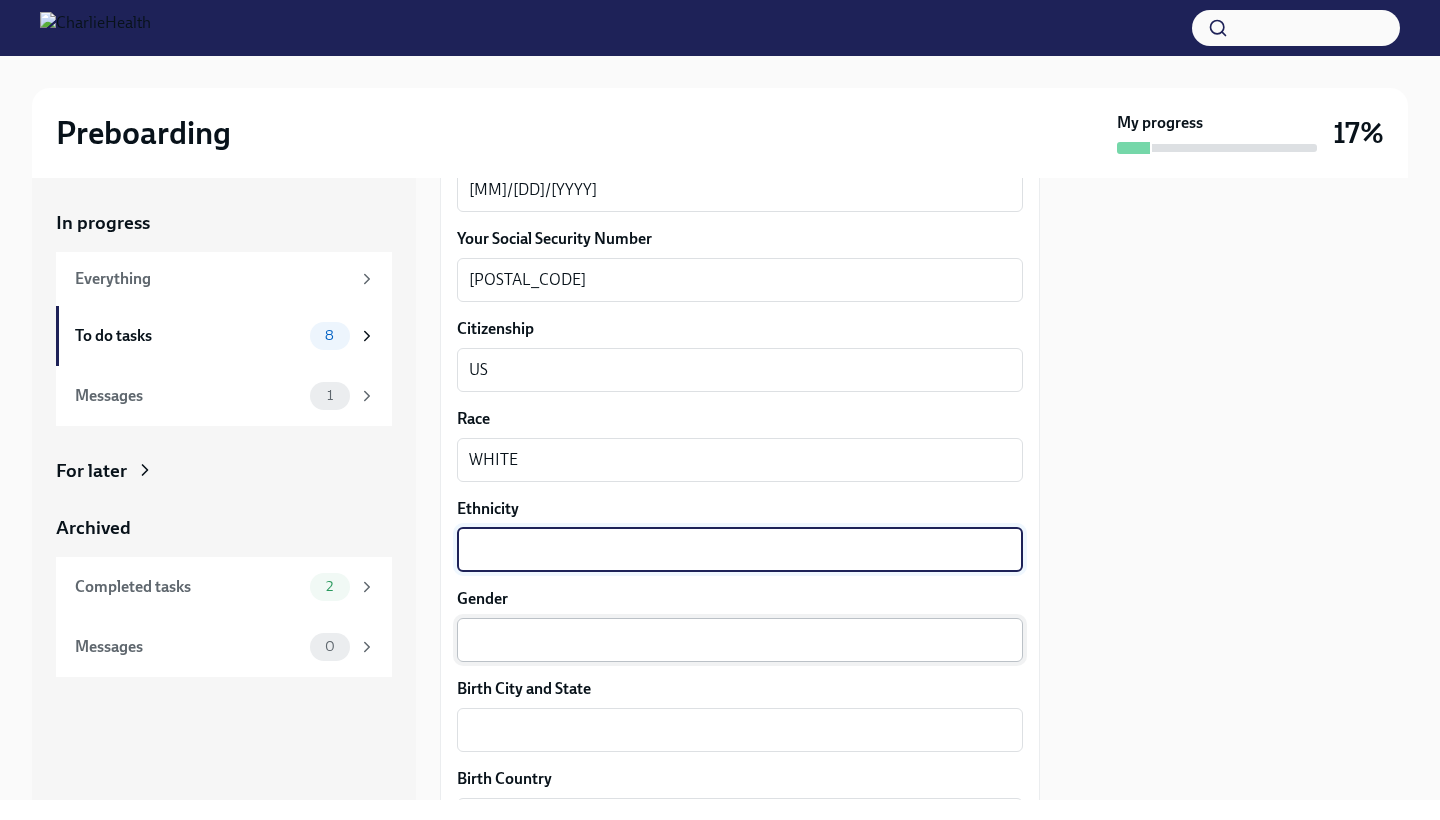 click on "Gender" at bounding box center [740, 640] 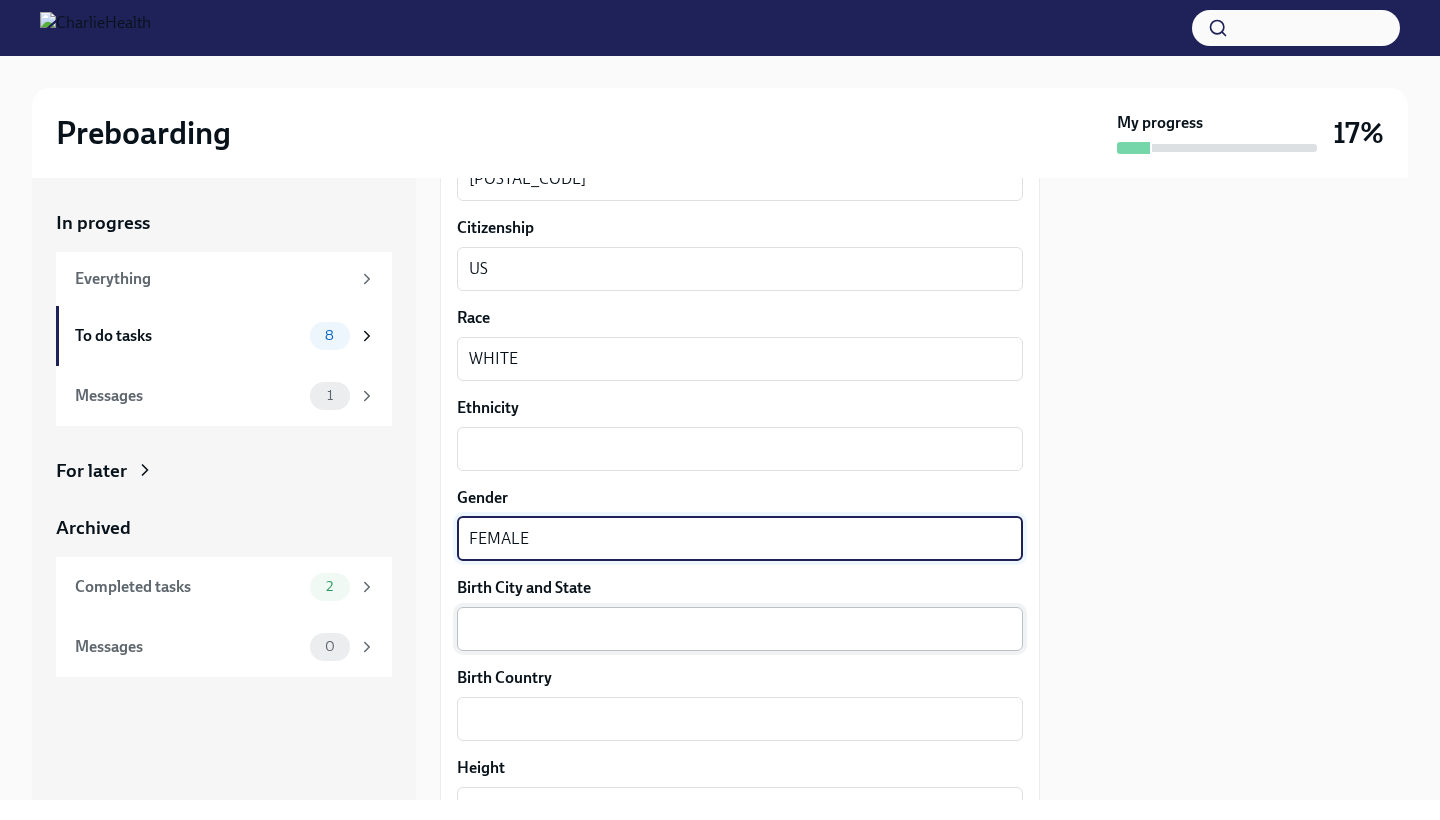 scroll, scrollTop: 1135, scrollLeft: 0, axis: vertical 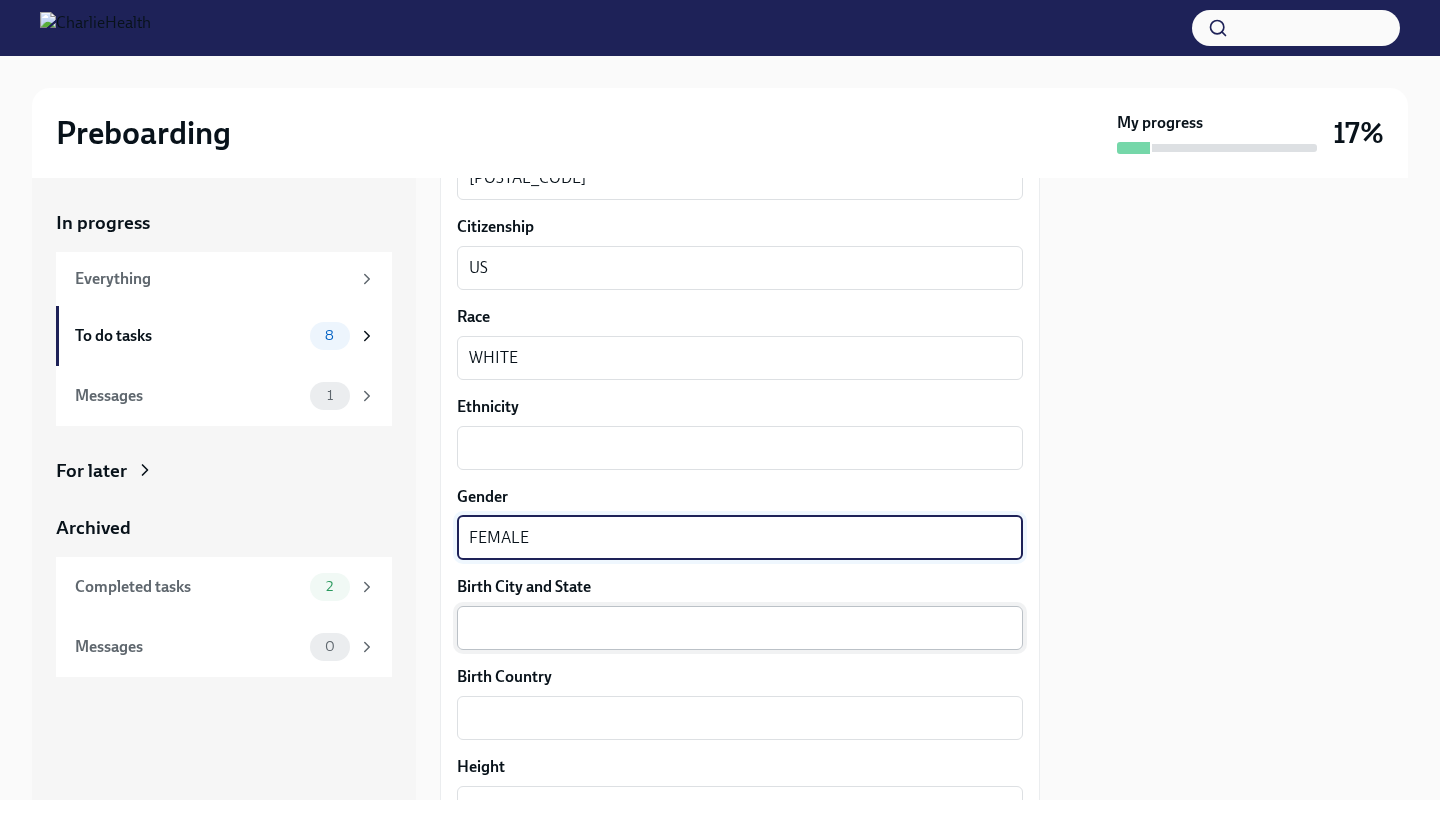 type on "FEMALE" 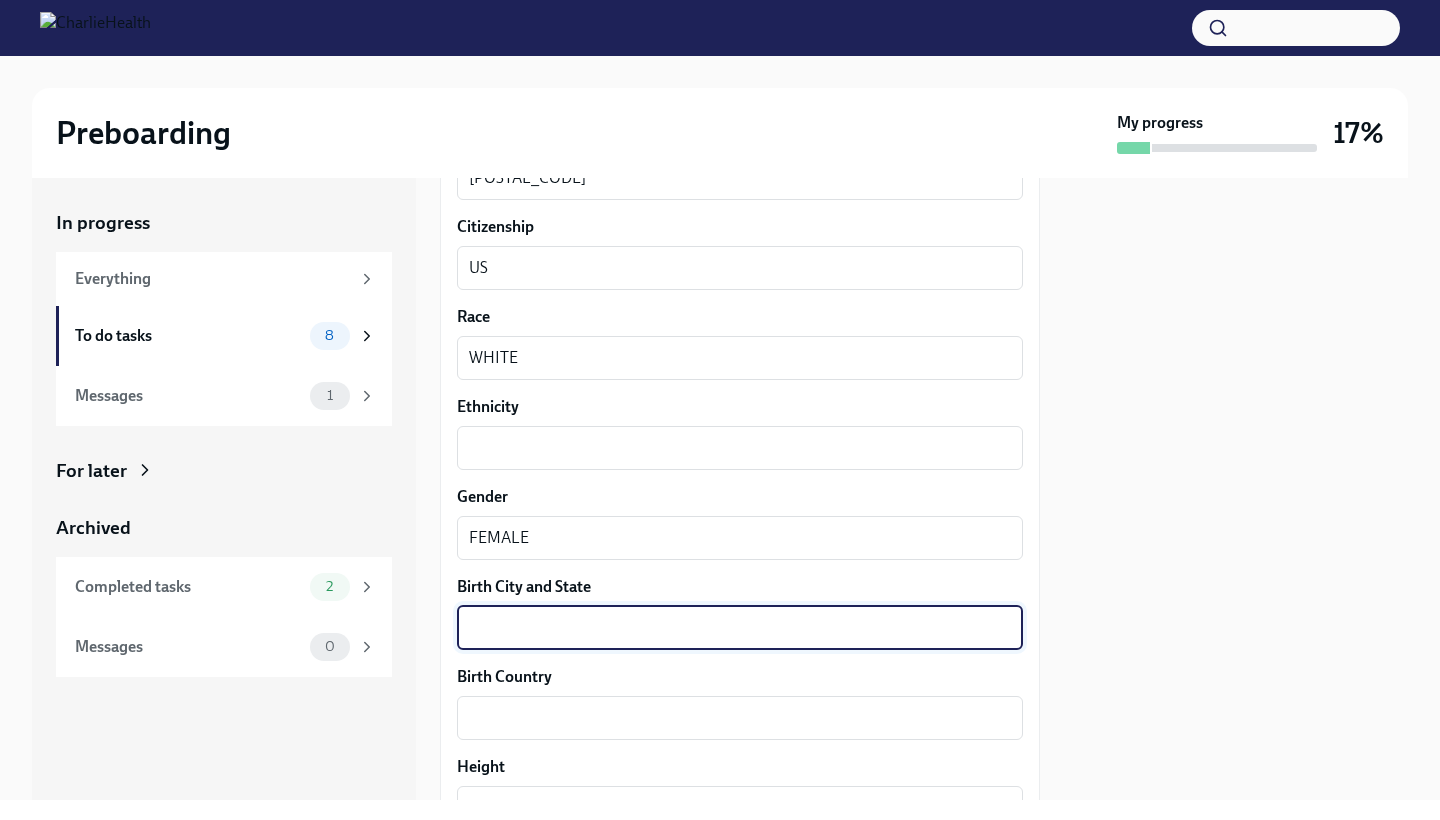 click on "Birth City and State" at bounding box center (740, 628) 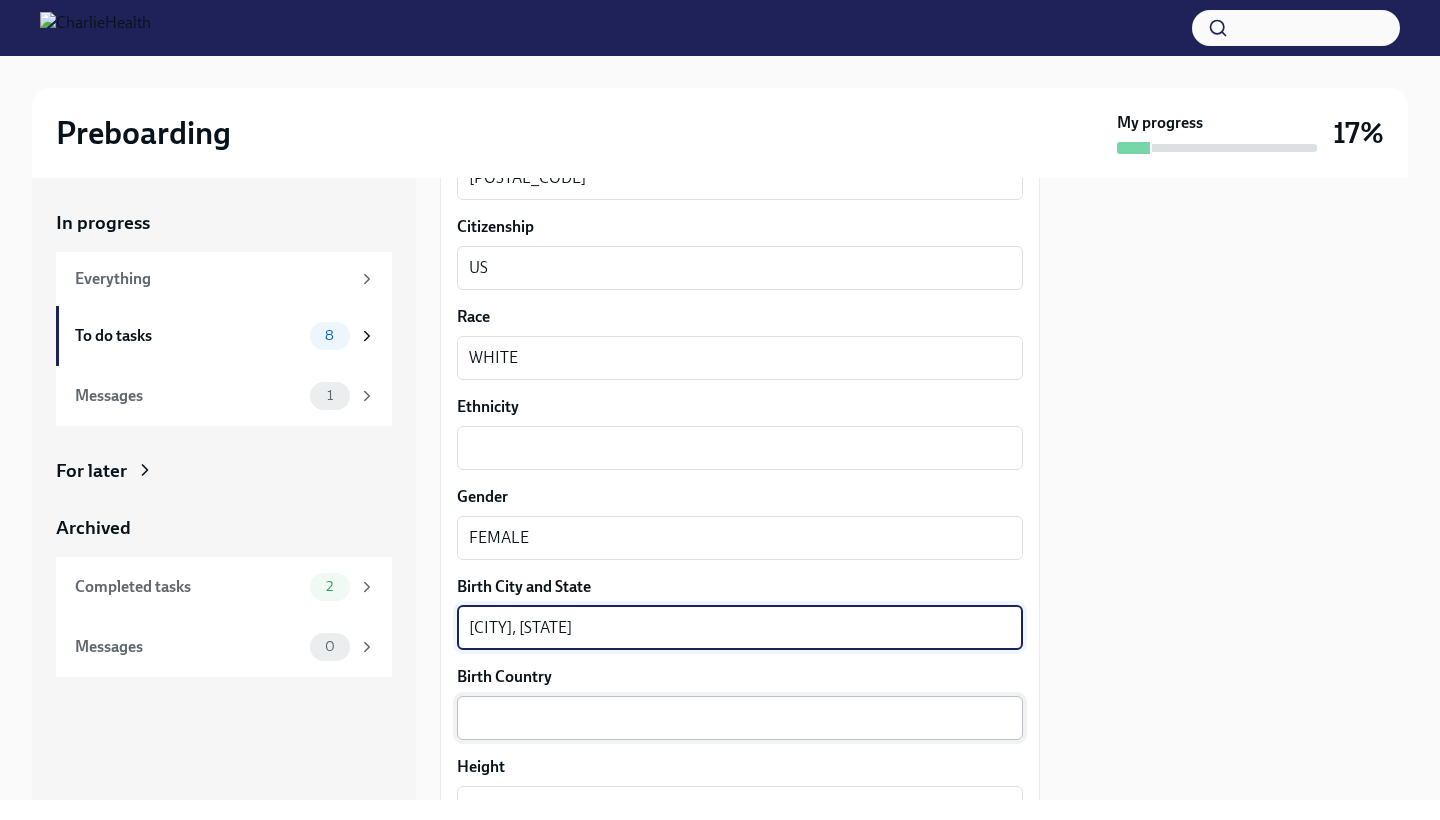 type on "[CITY], [STATE]" 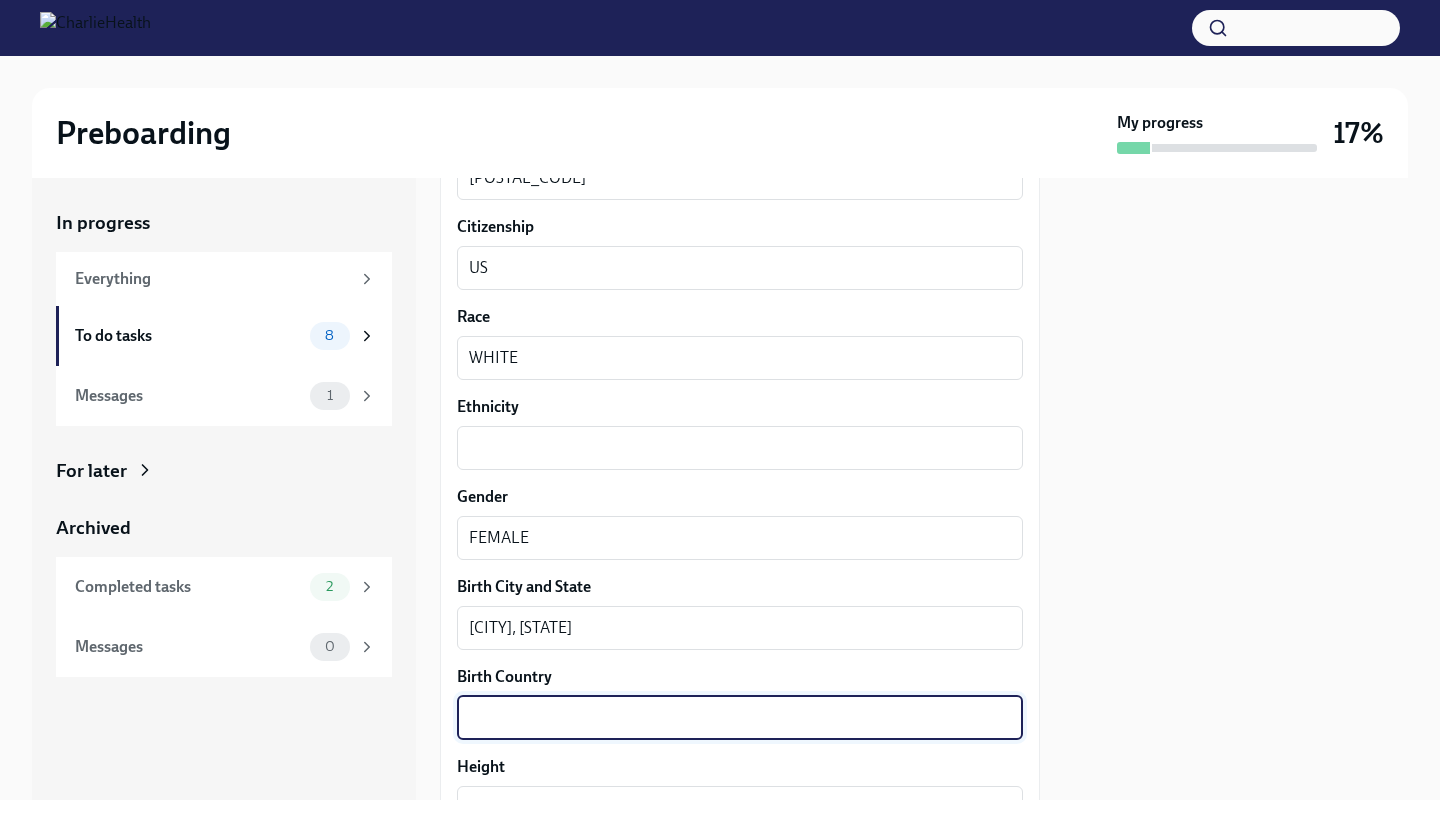 click on "Birth Country" at bounding box center (740, 718) 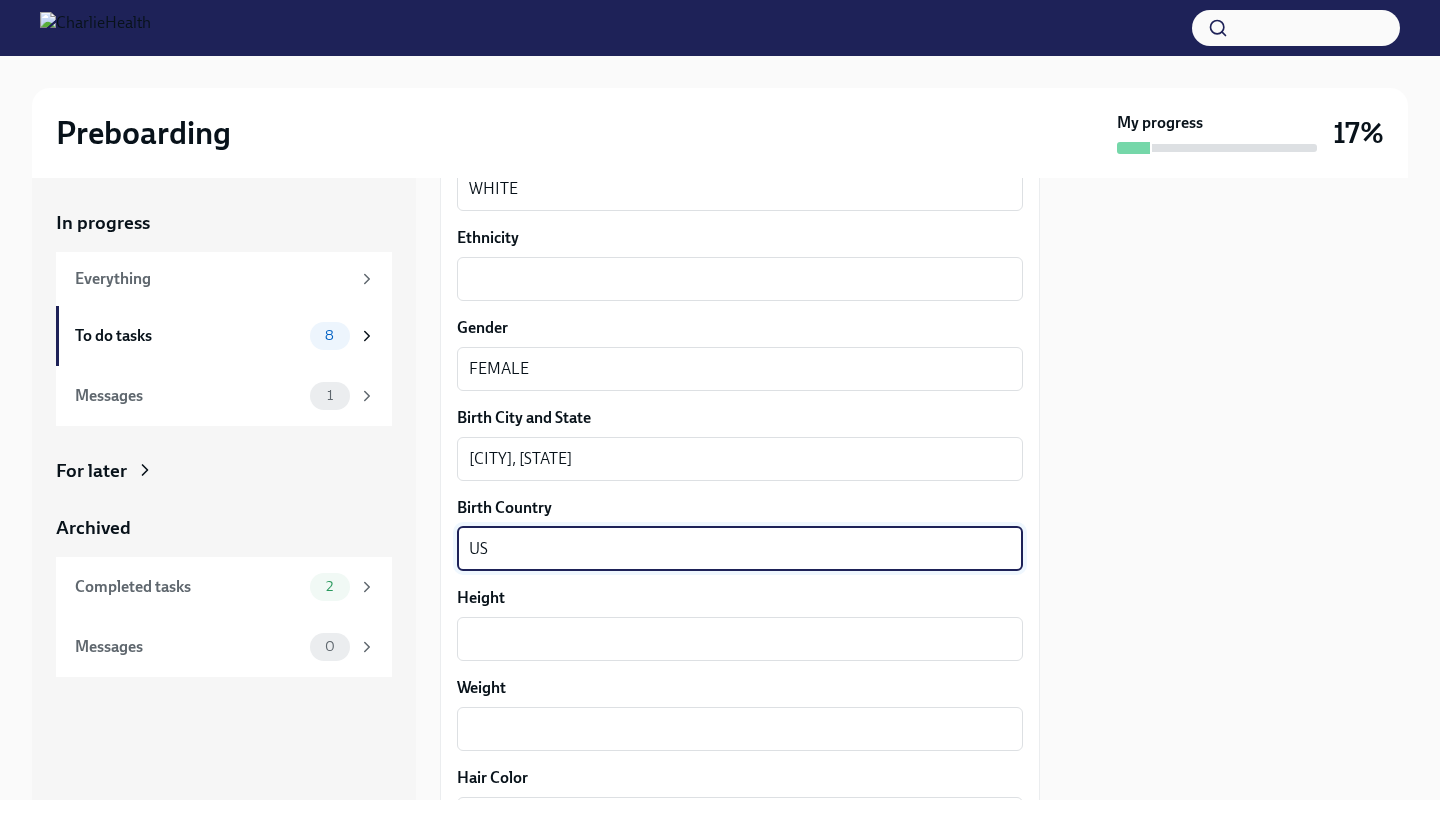scroll, scrollTop: 1305, scrollLeft: 0, axis: vertical 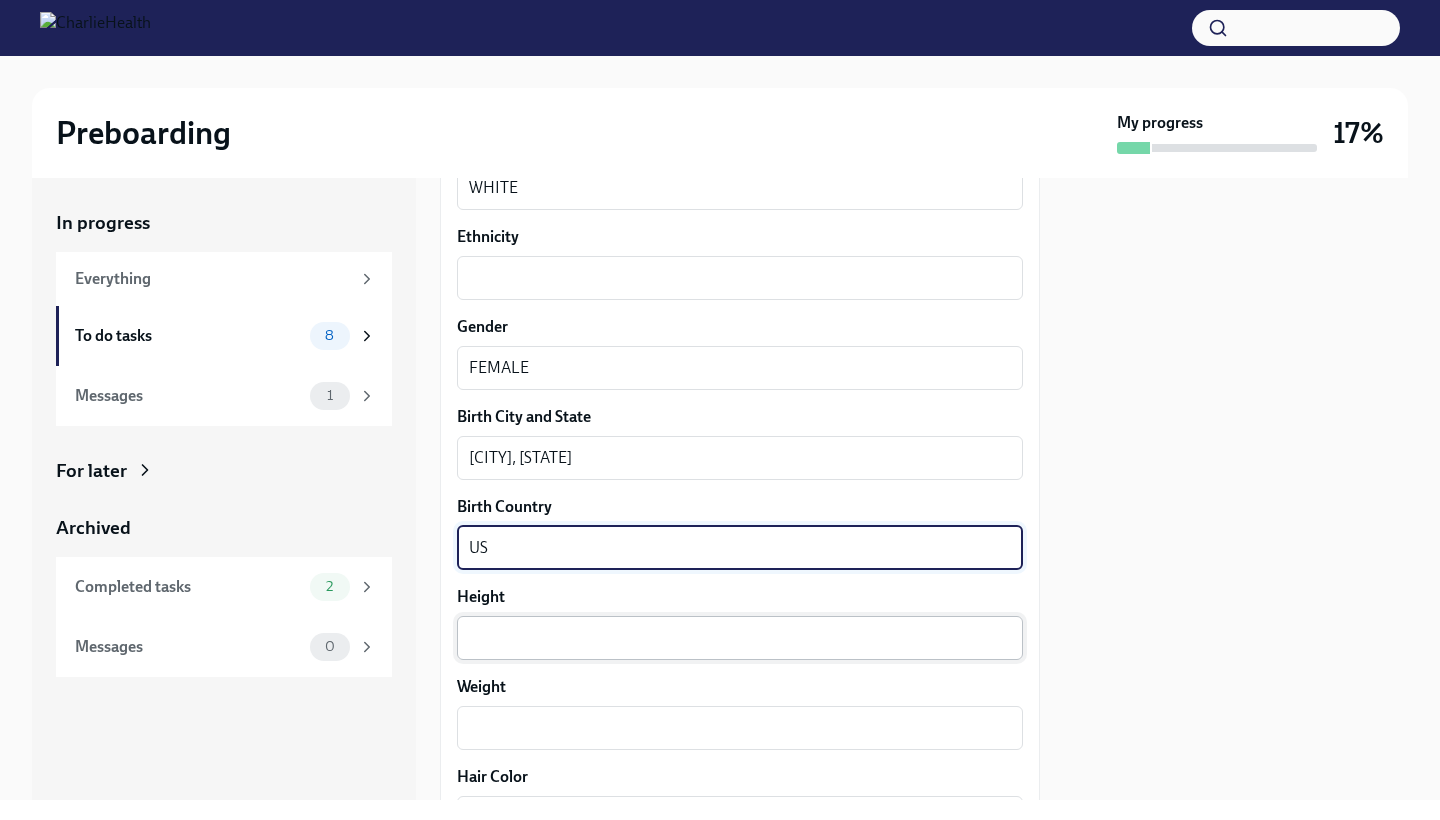 type on "US" 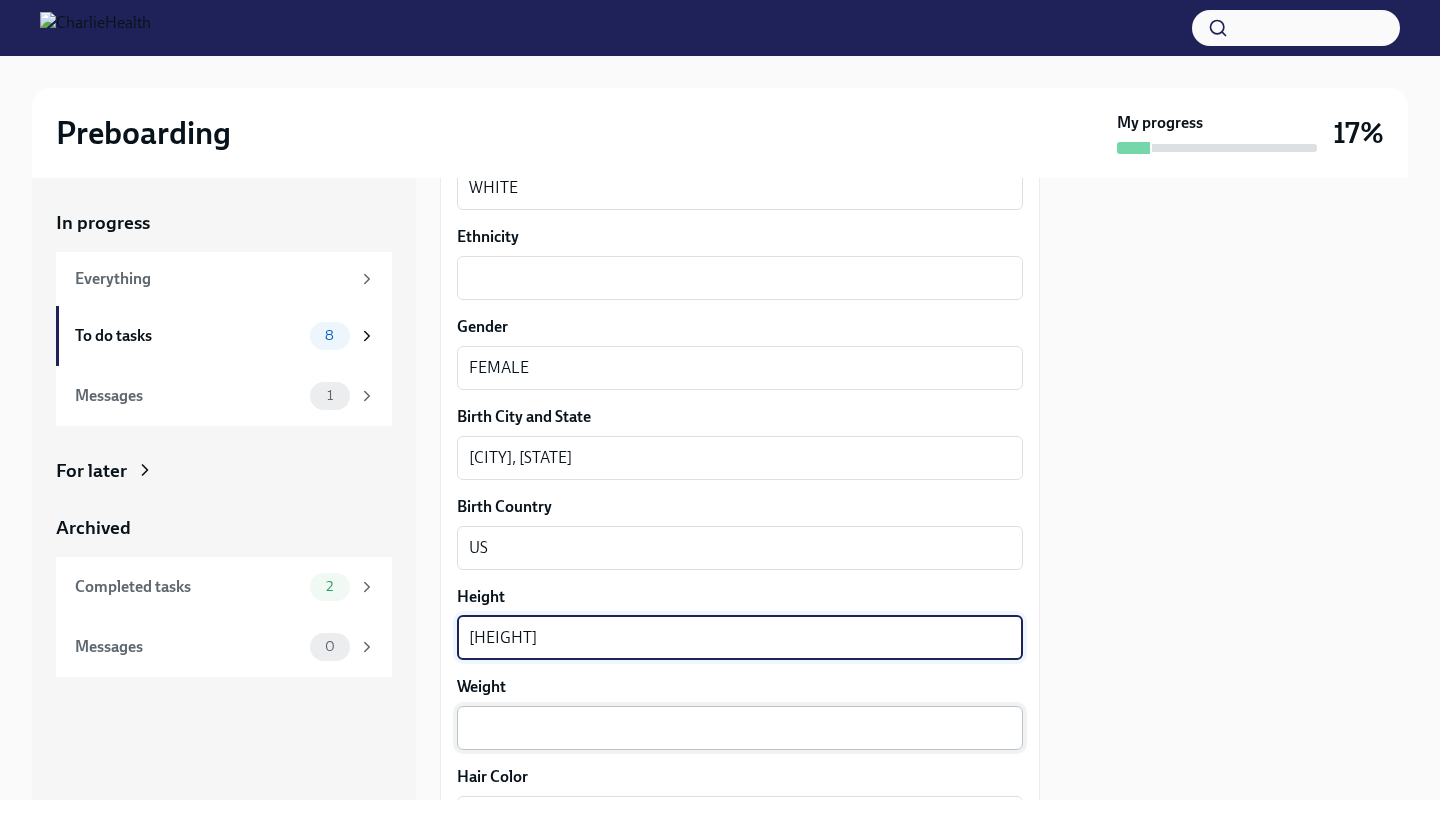 type on "[HEIGHT]" 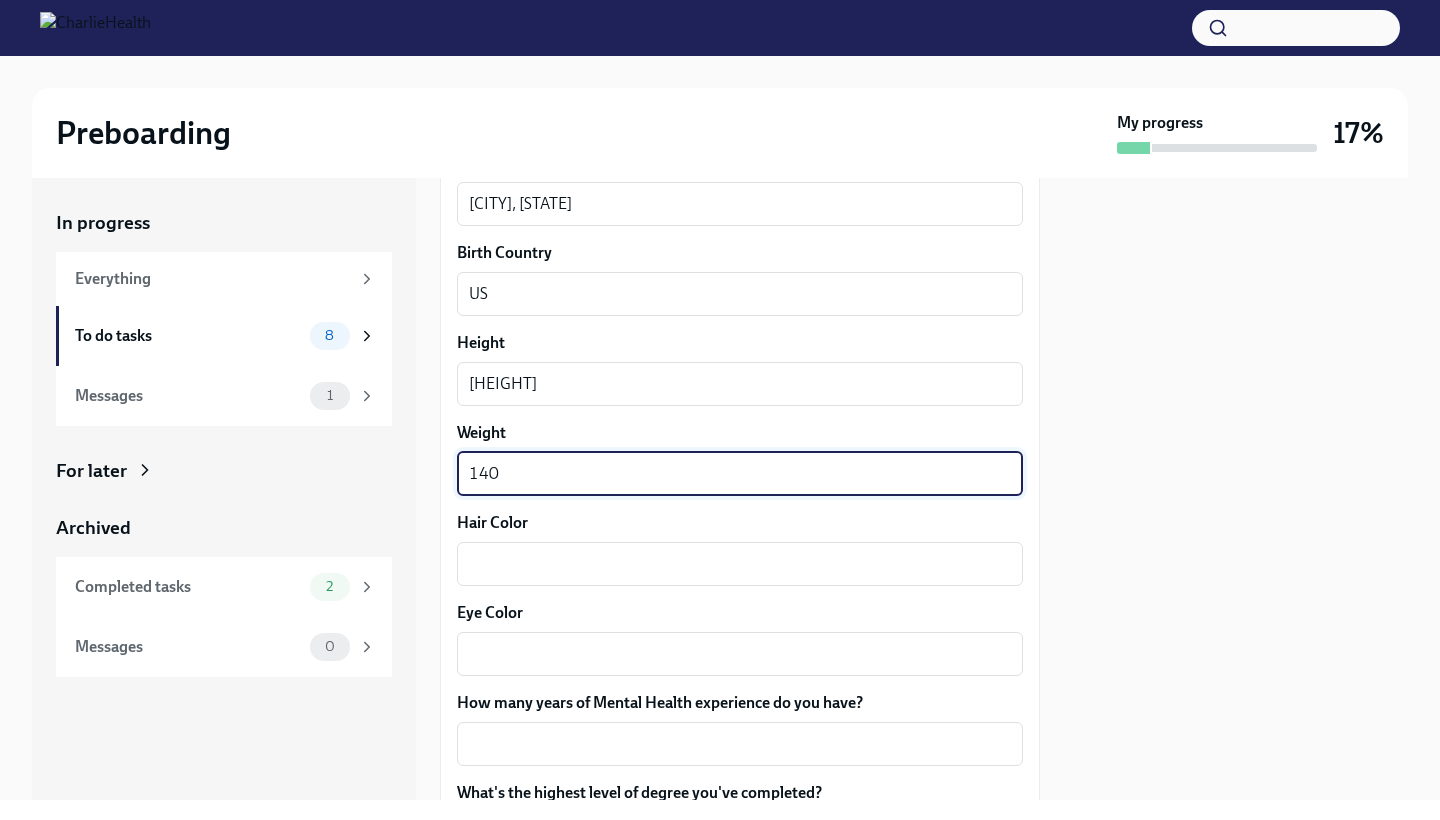 scroll, scrollTop: 1561, scrollLeft: 0, axis: vertical 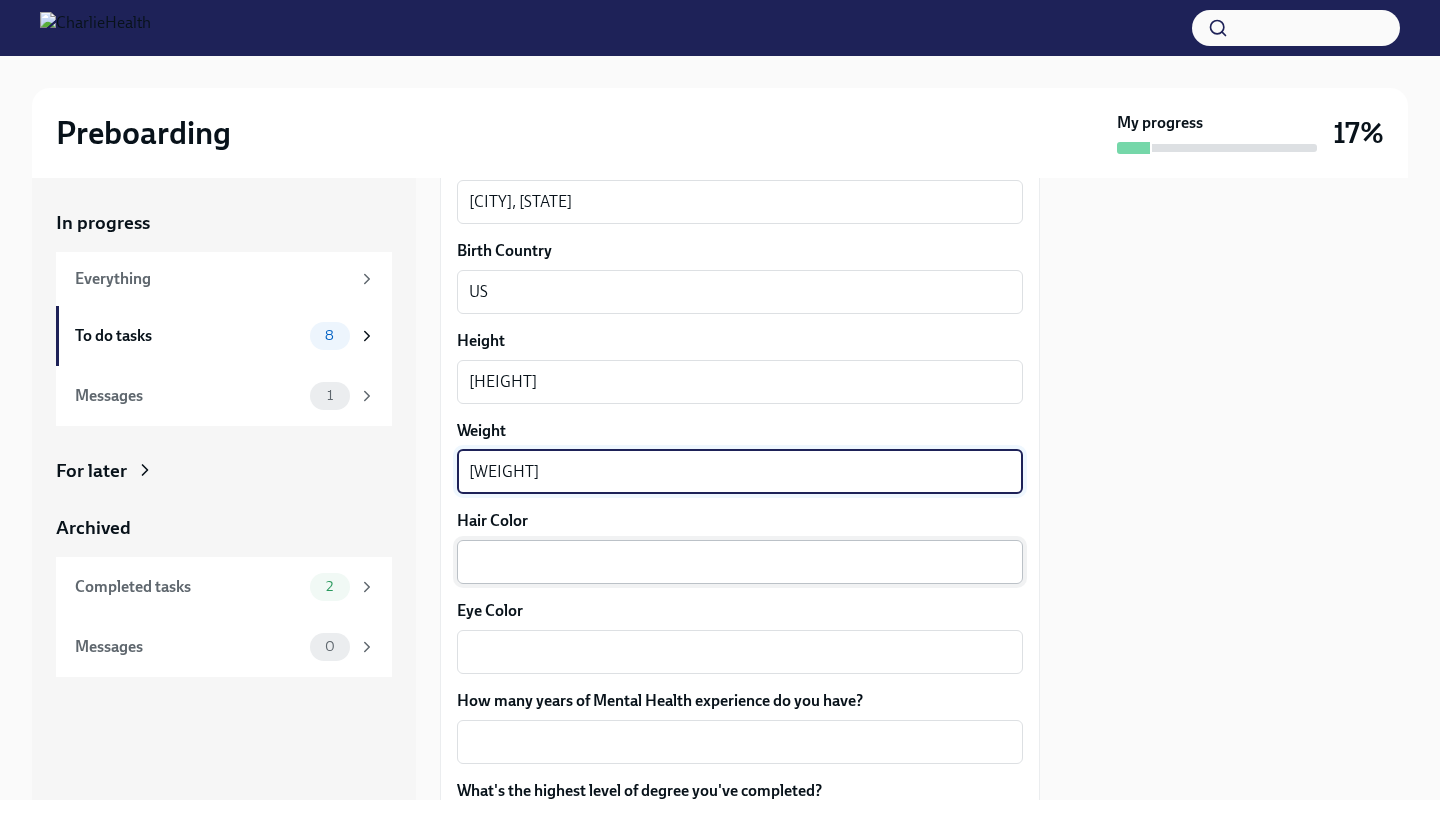 type on "[WEIGHT]" 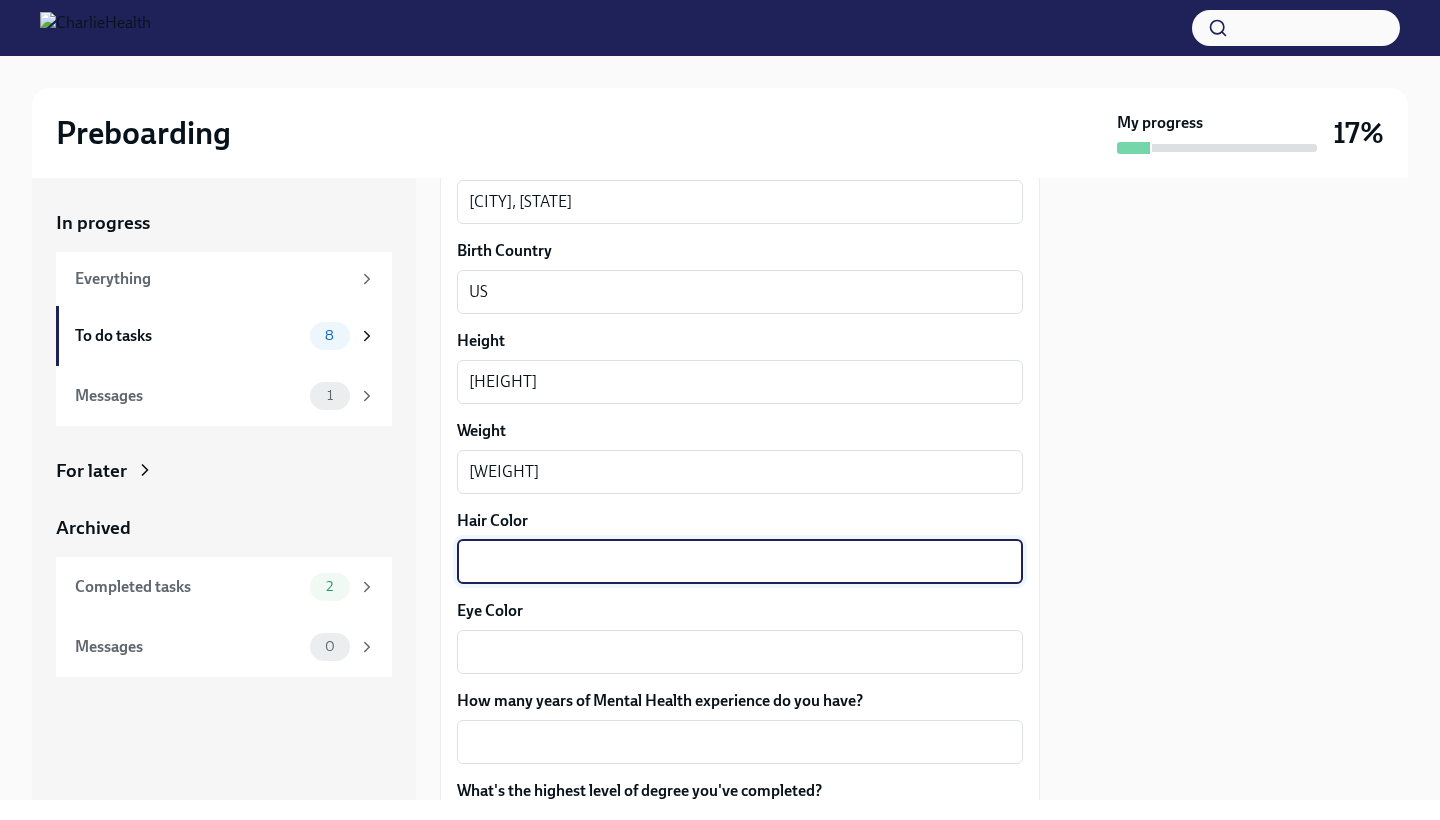 click on "Hair Color" at bounding box center (740, 562) 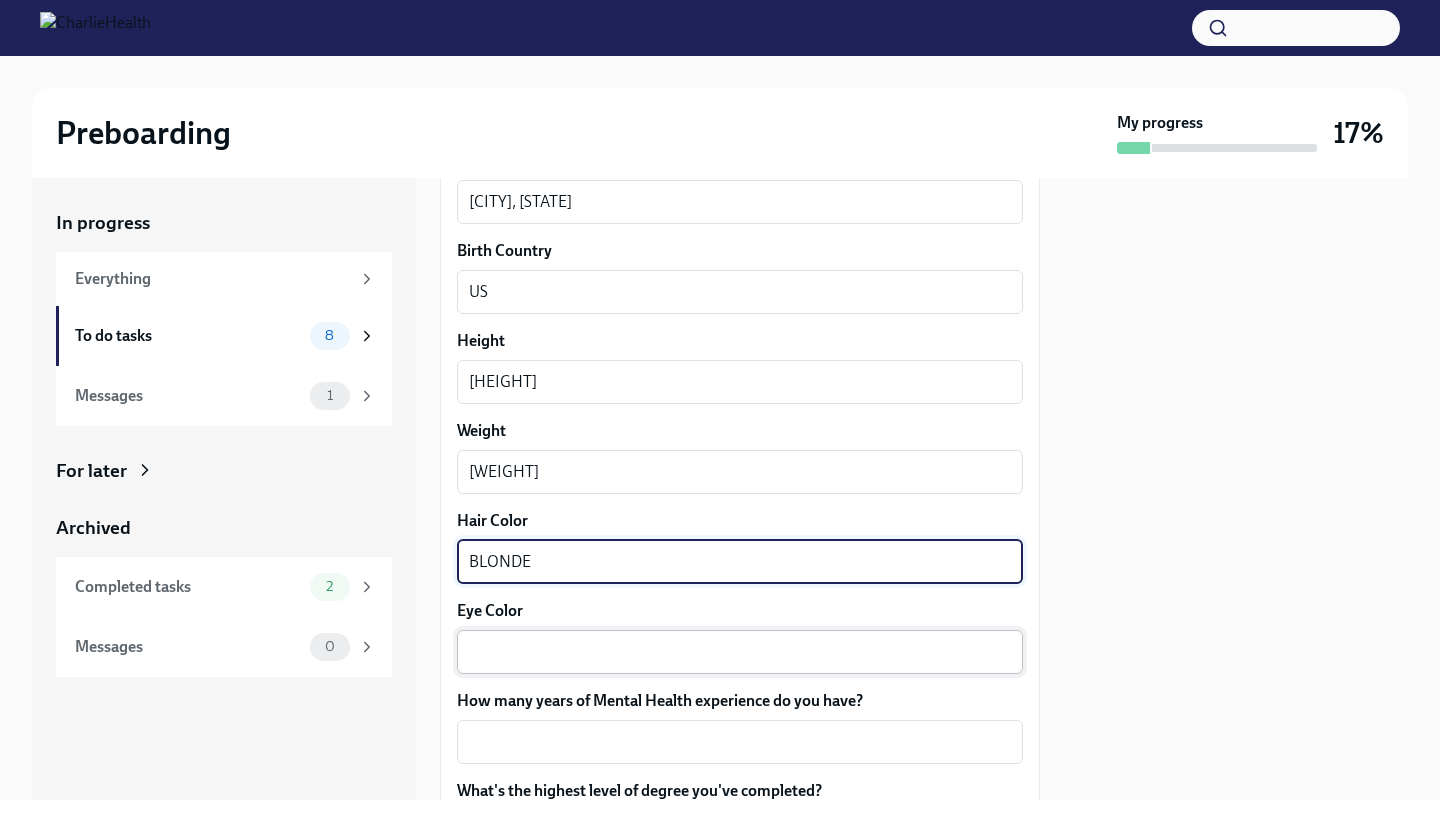type on "BLONDE" 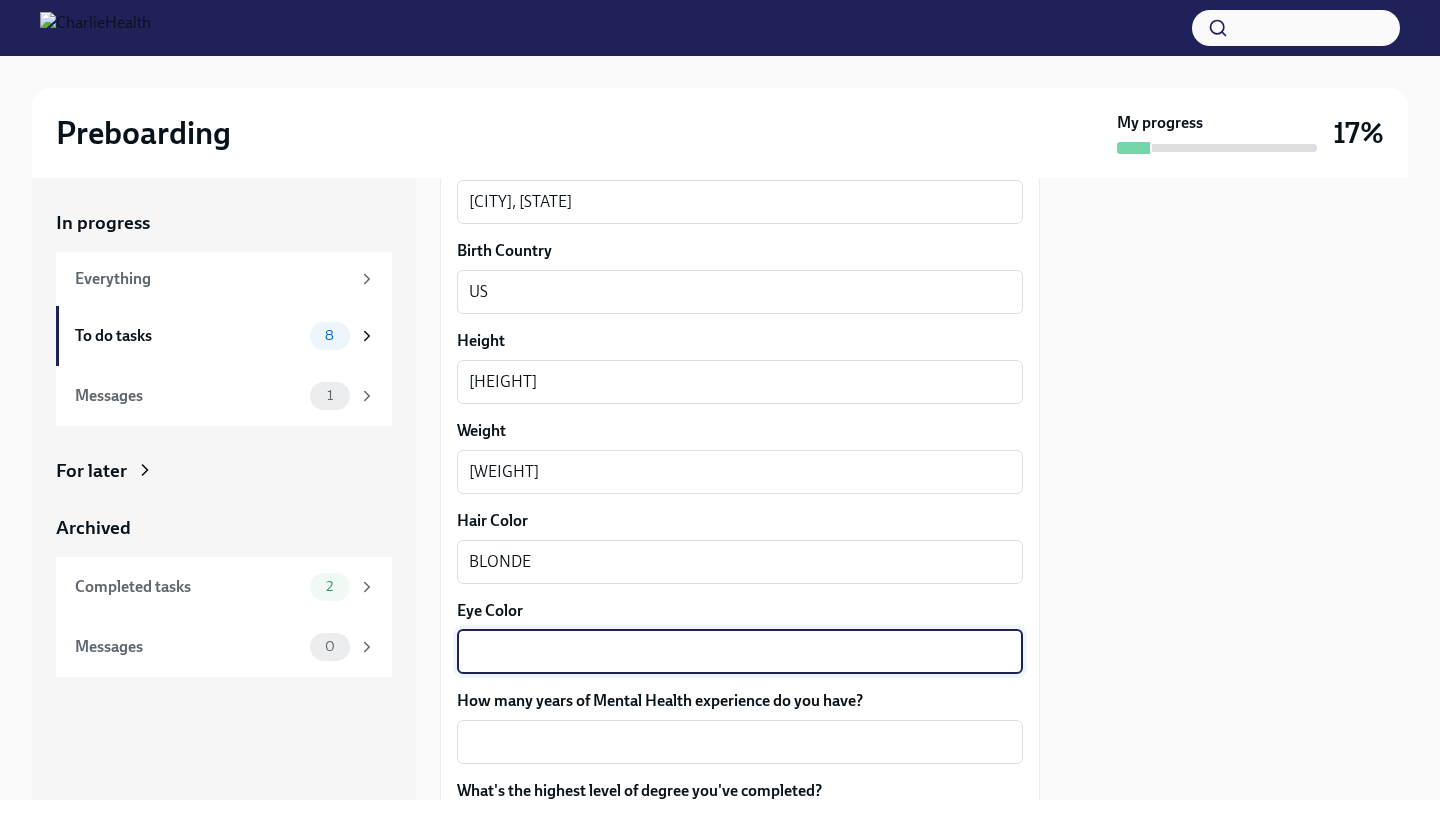 click on "Eye Color" at bounding box center [740, 652] 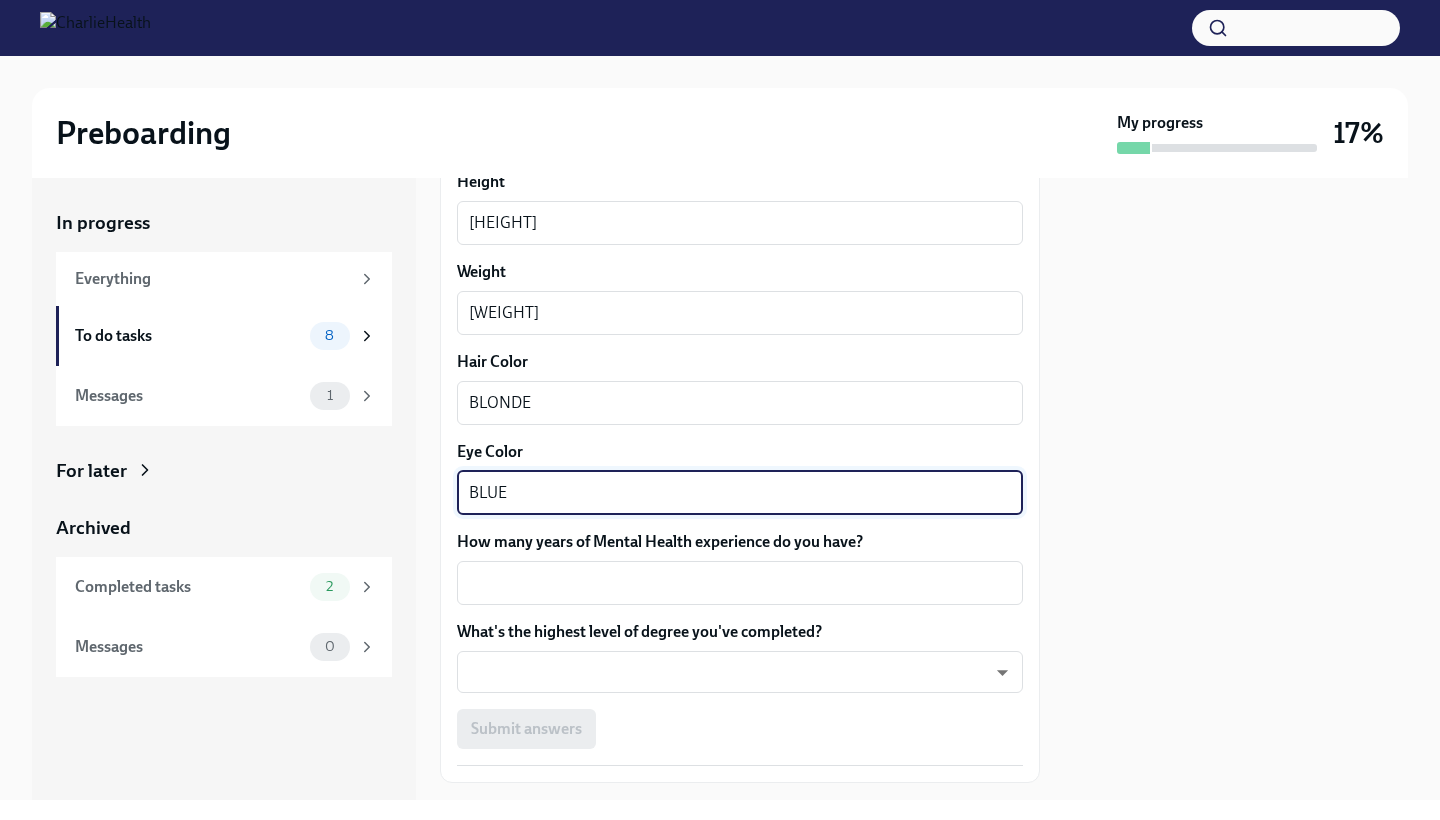 scroll, scrollTop: 1727, scrollLeft: 0, axis: vertical 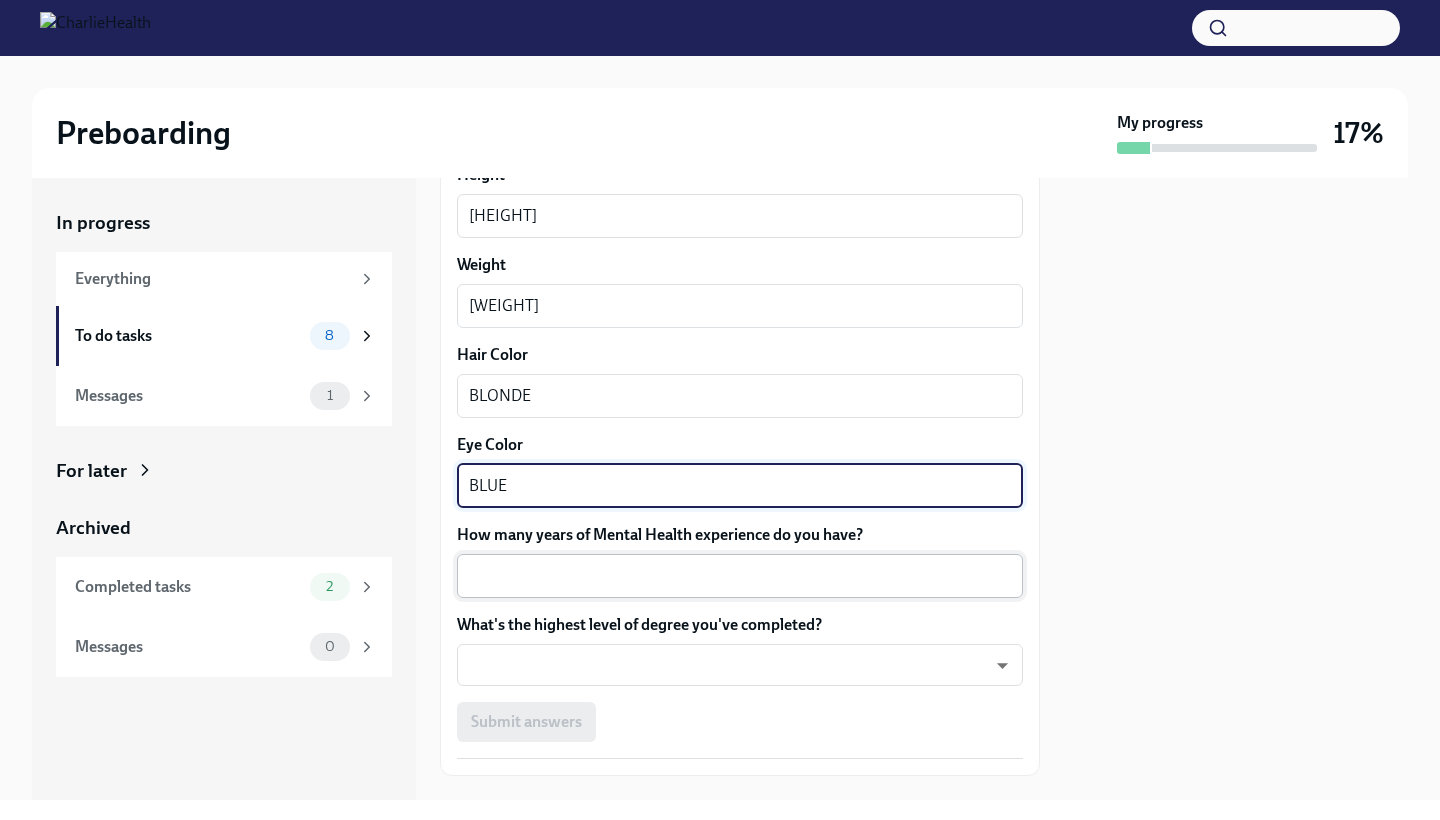 type on "BLUE" 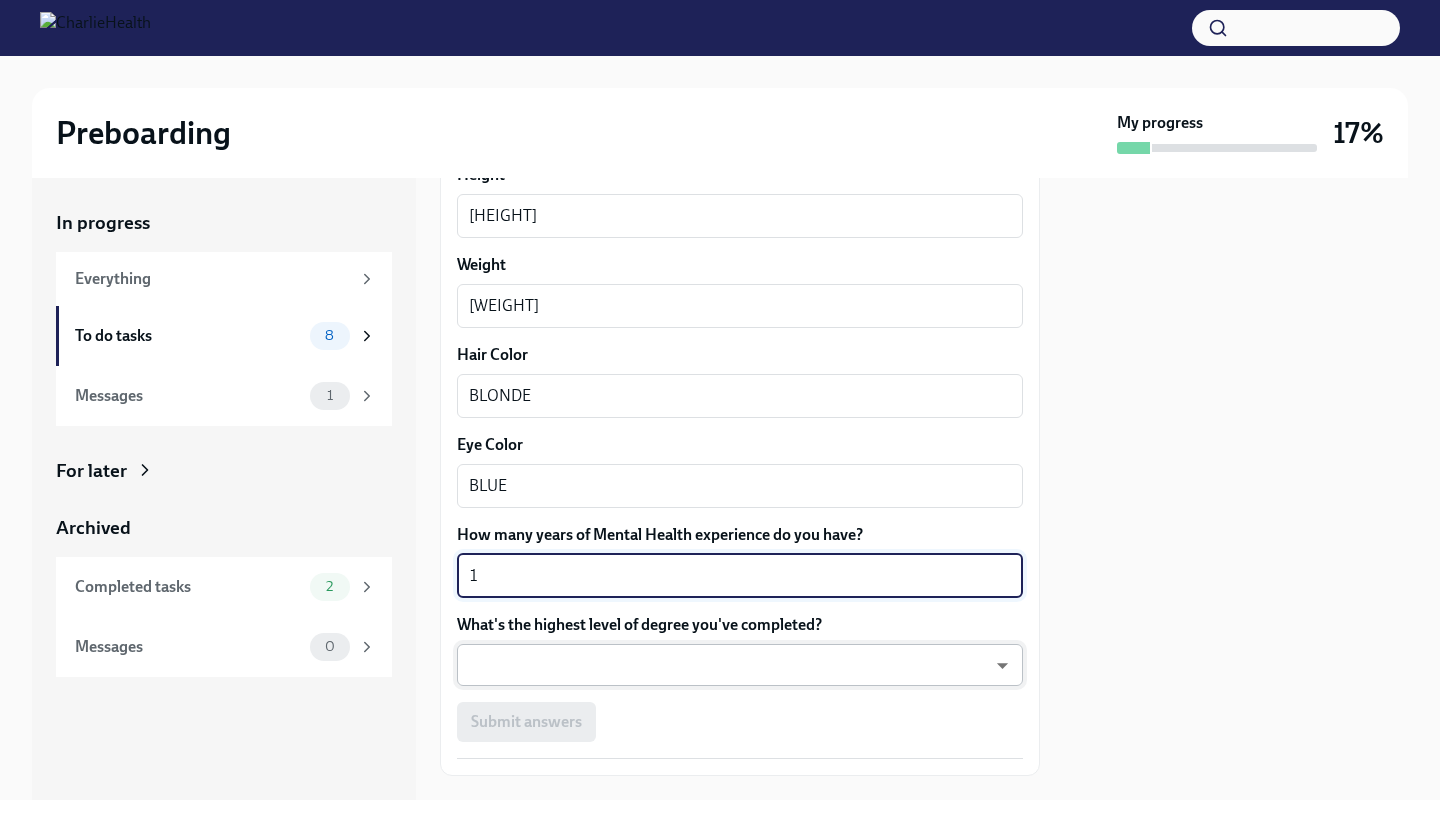 type on "1" 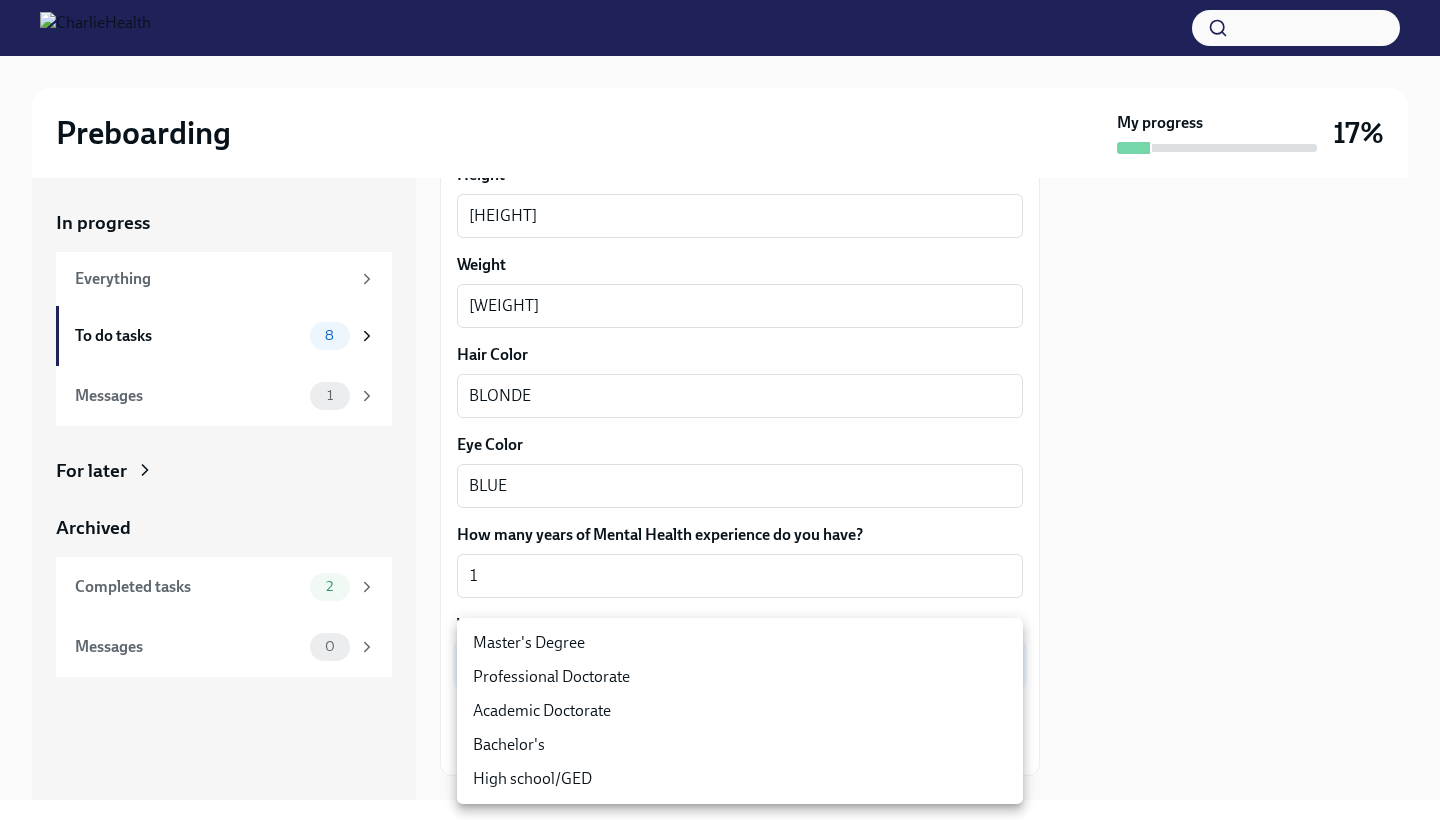 click on "Bachelor's" at bounding box center (740, 745) 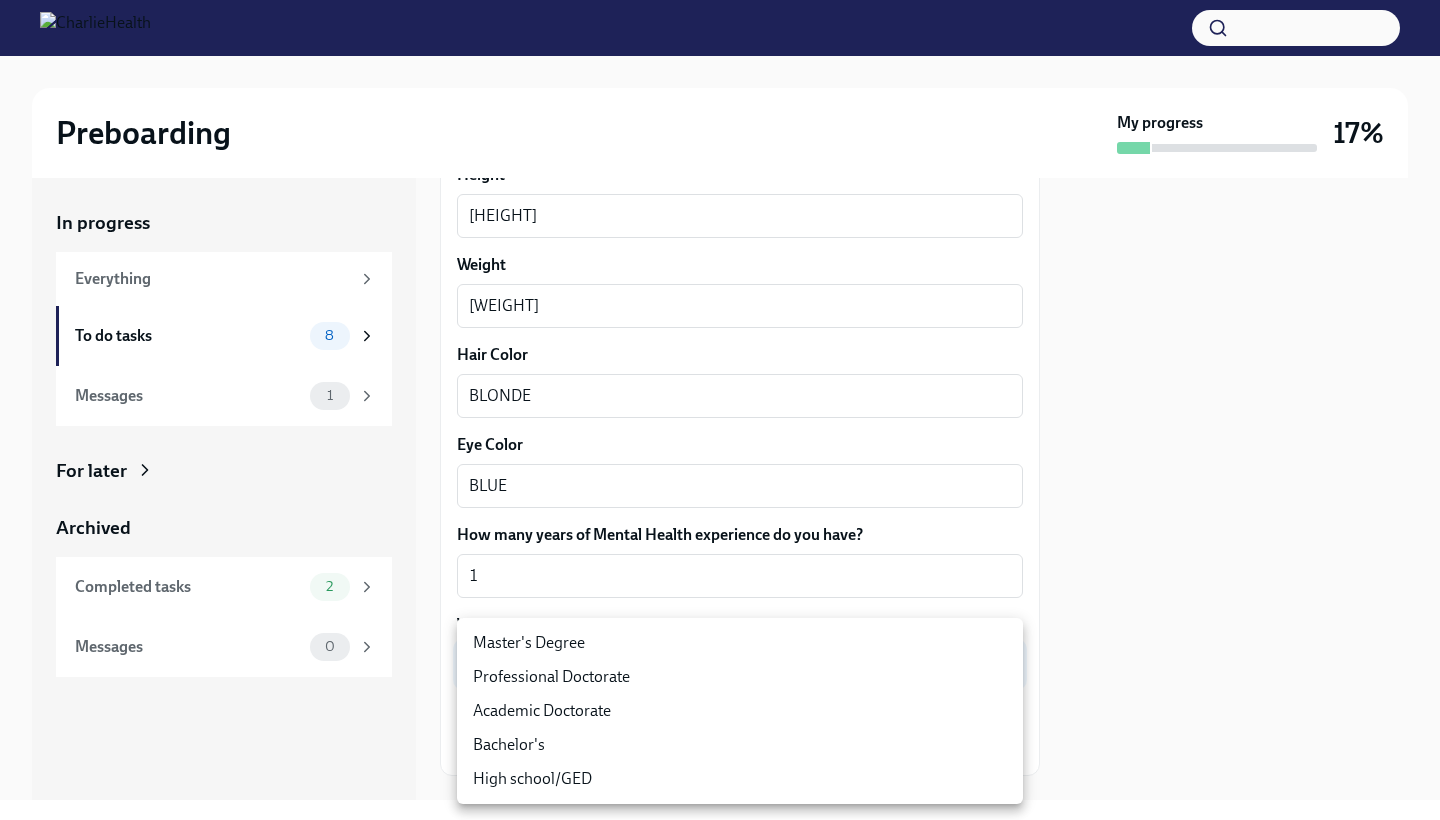 type on "oQxEXK86X" 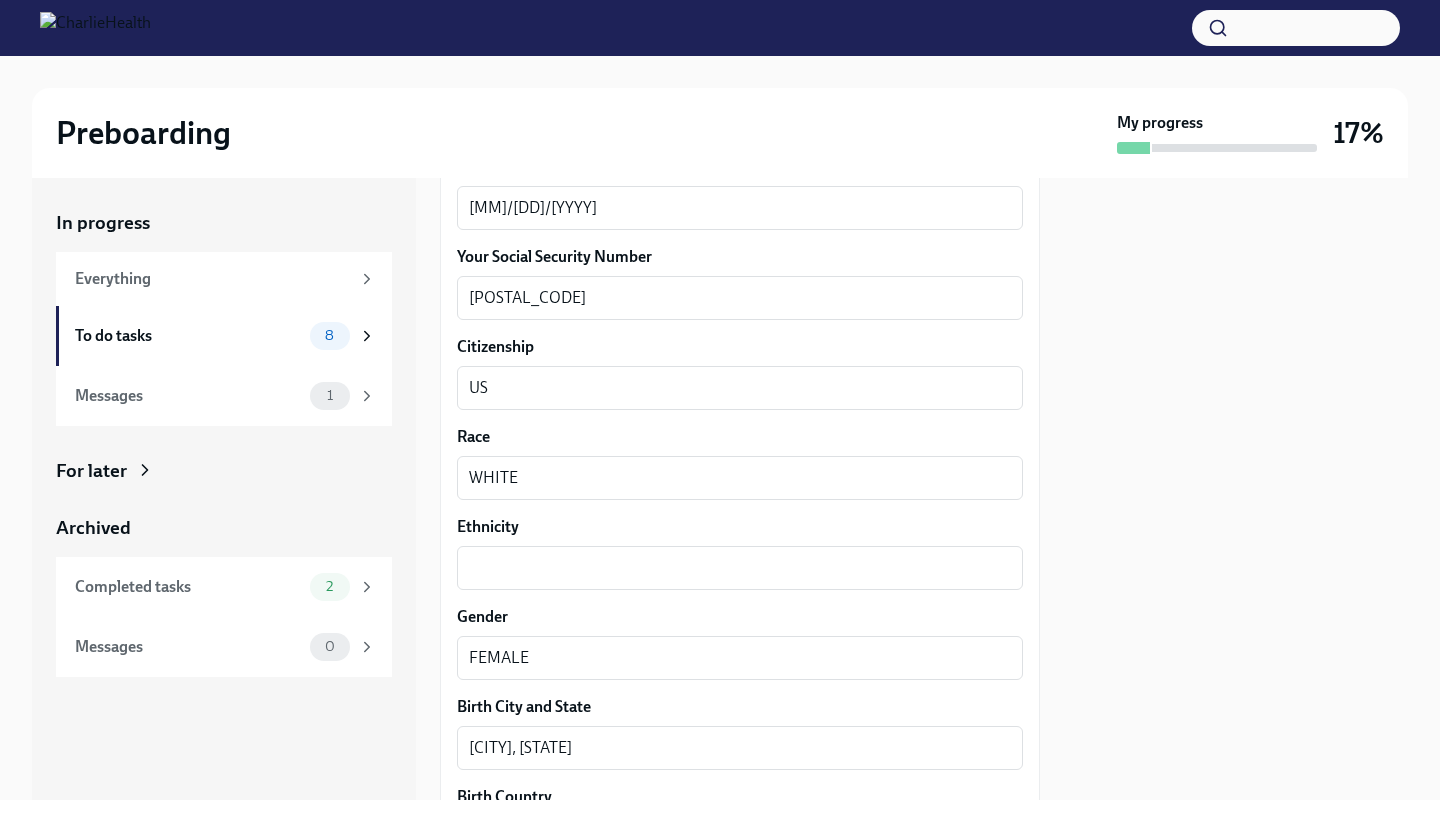 scroll, scrollTop: 971, scrollLeft: 0, axis: vertical 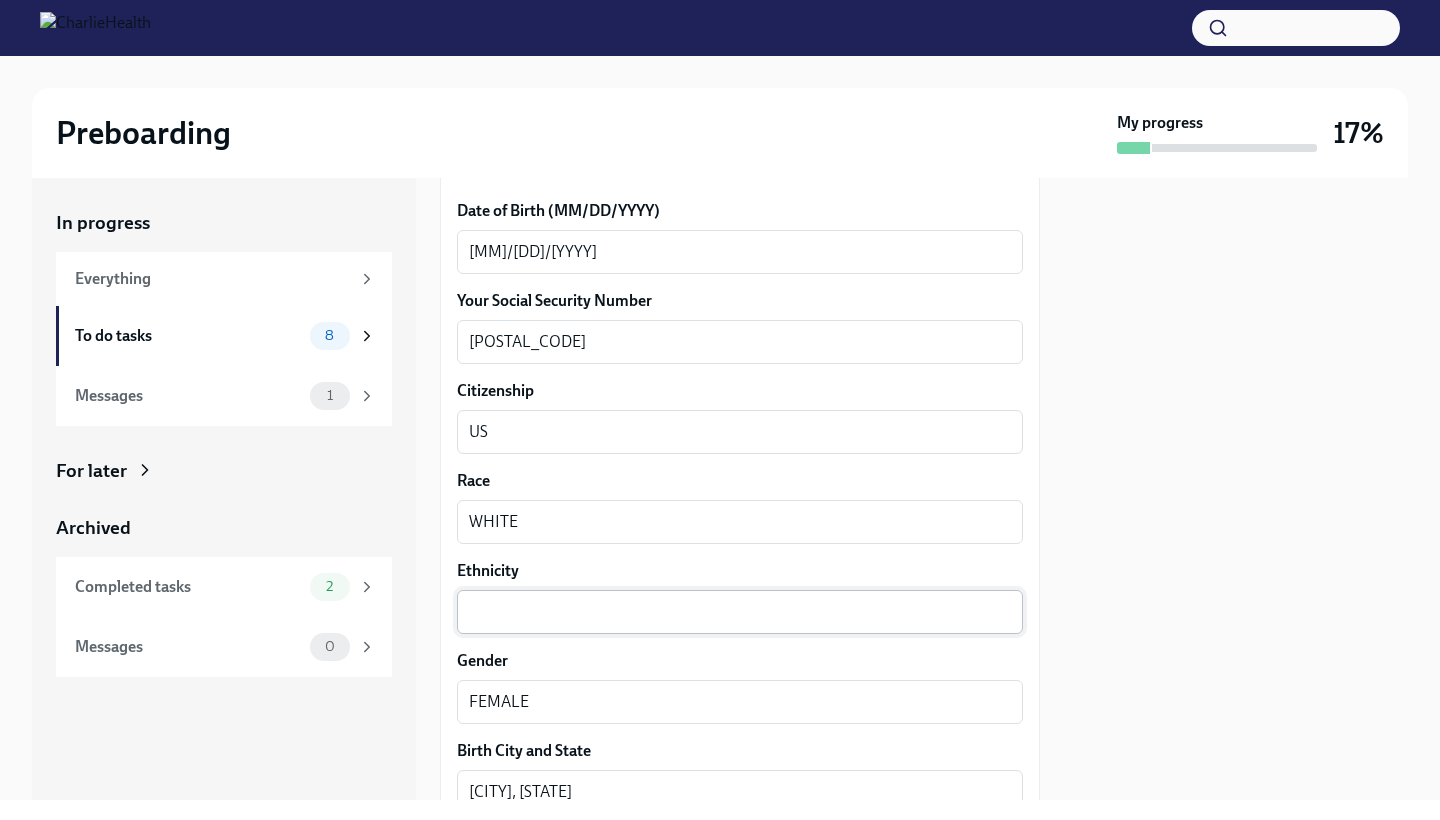 click on "Ethnicity" at bounding box center [740, 612] 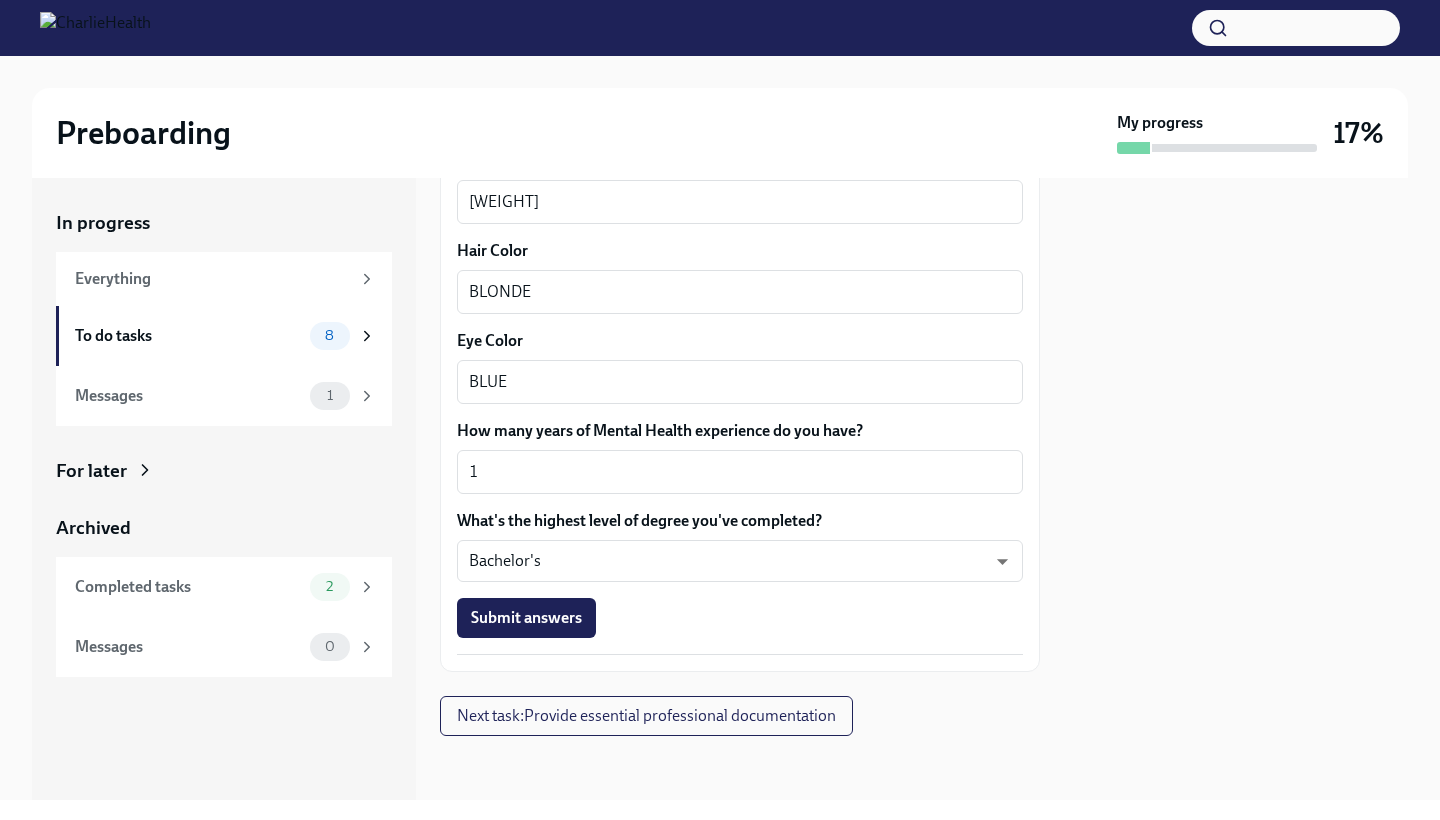 scroll, scrollTop: 1830, scrollLeft: 0, axis: vertical 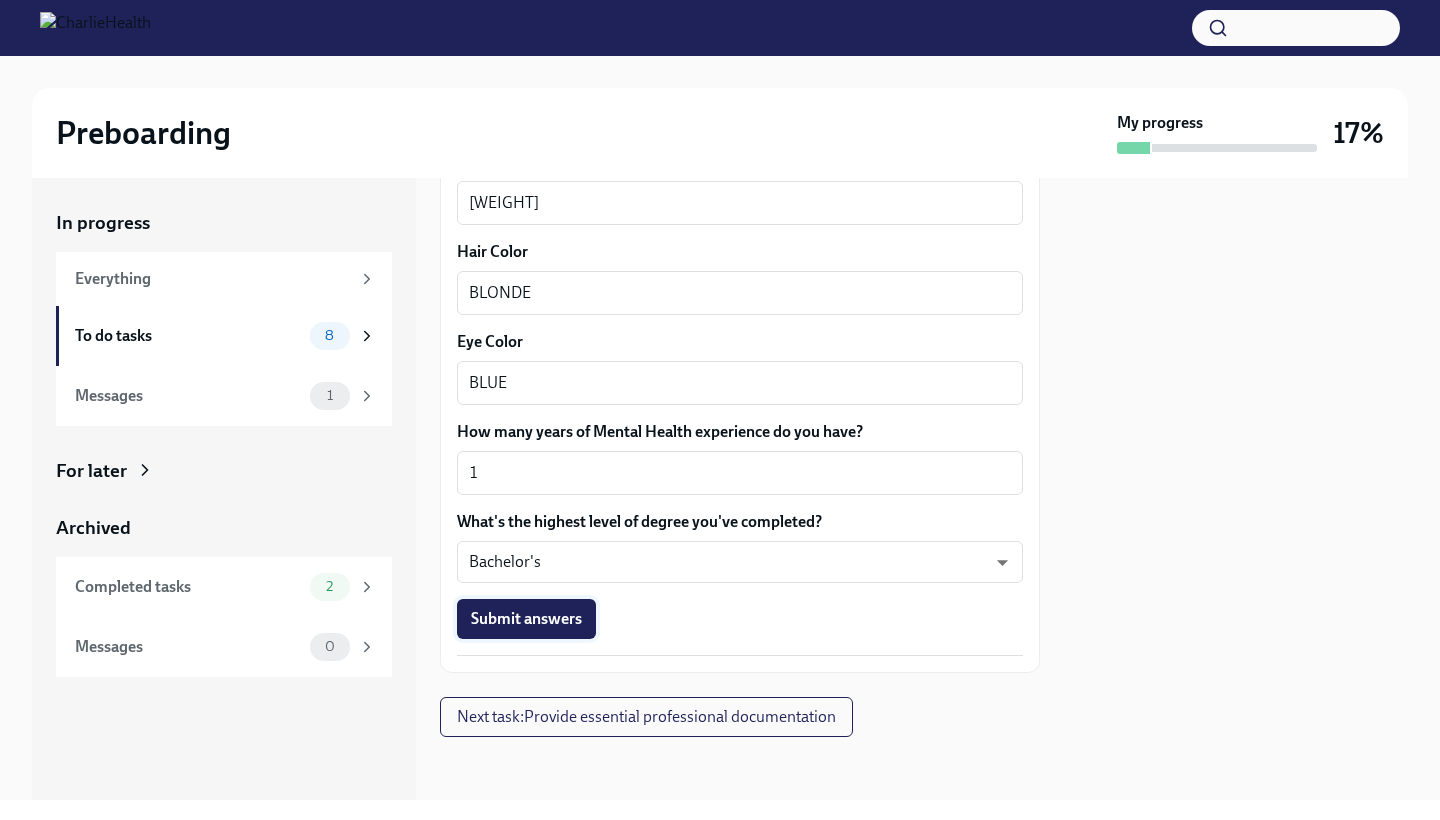 type on "EUROPEAN" 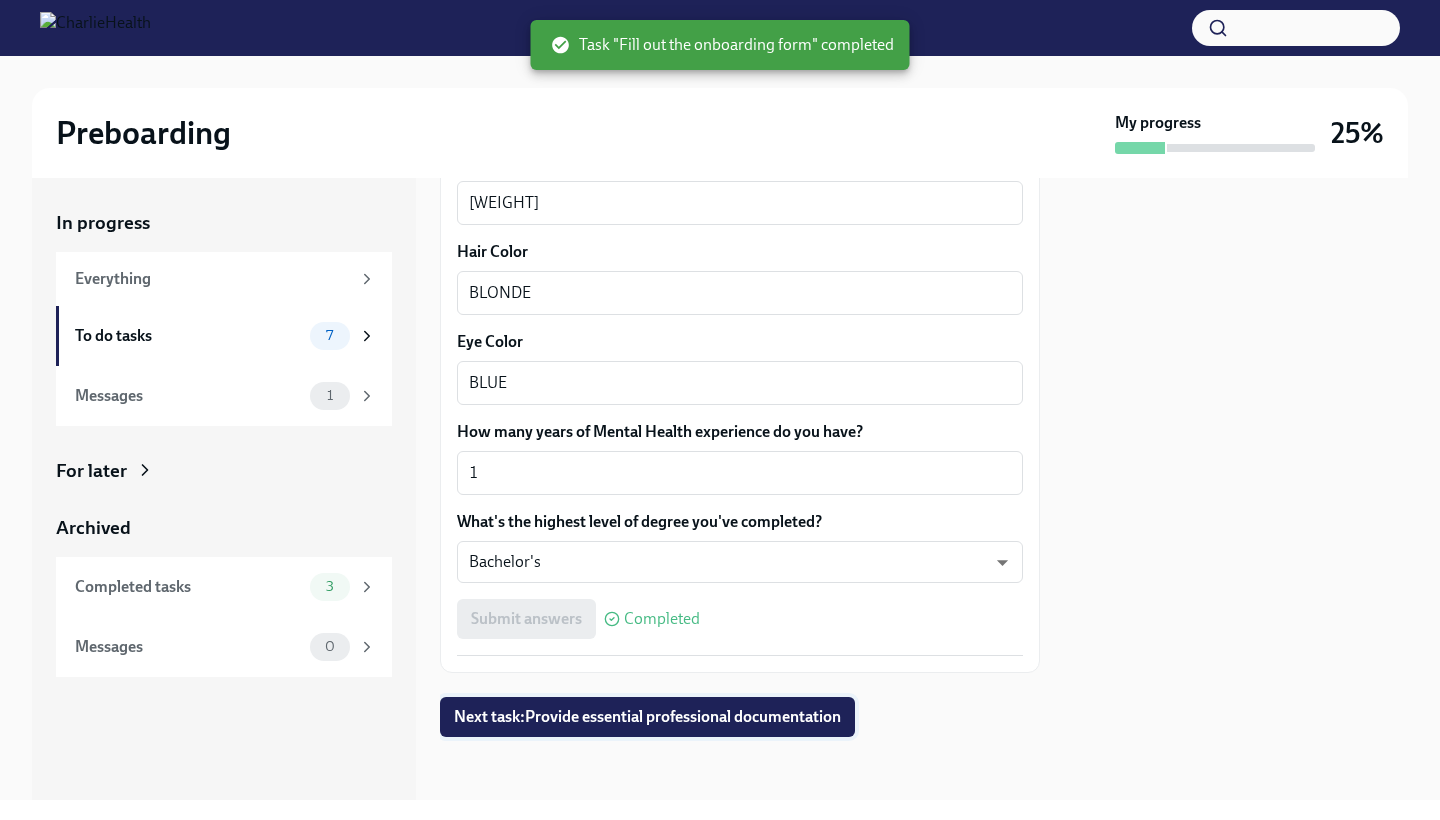click on "Next task :  Provide essential professional documentation" at bounding box center [647, 717] 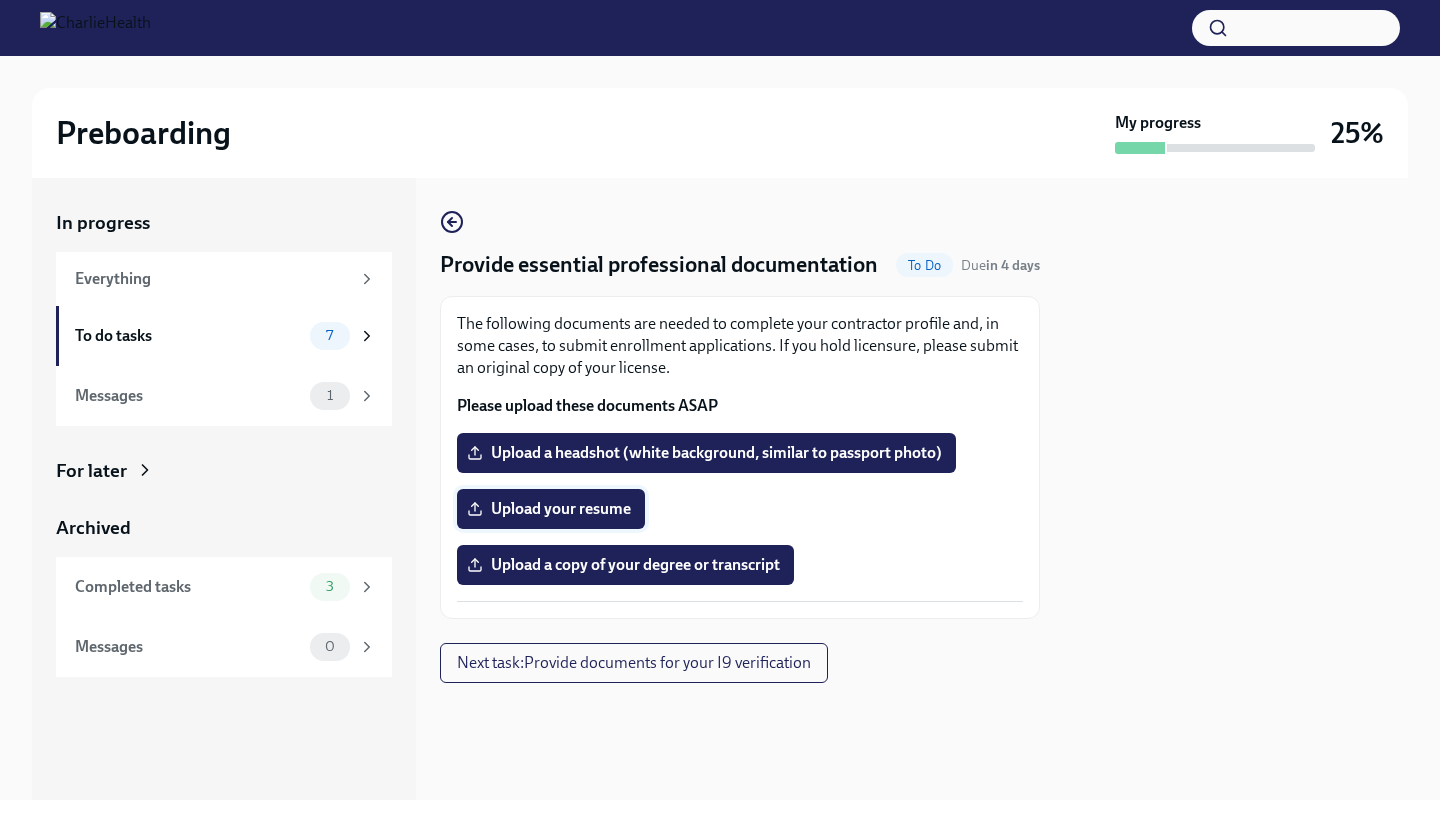 click on "Upload your resume" at bounding box center [551, 509] 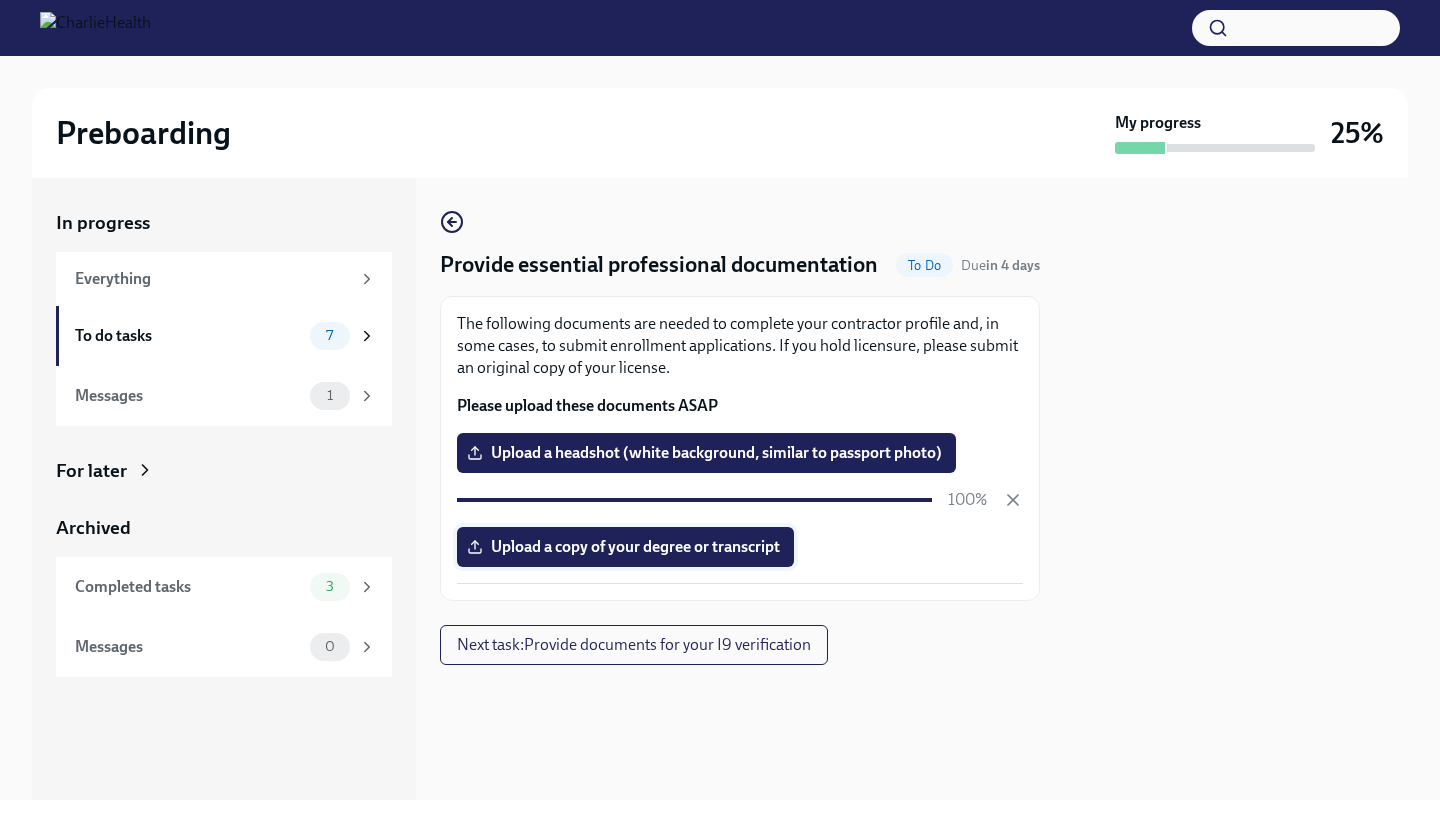 click on "Upload a copy of your degree or transcript" at bounding box center [625, 547] 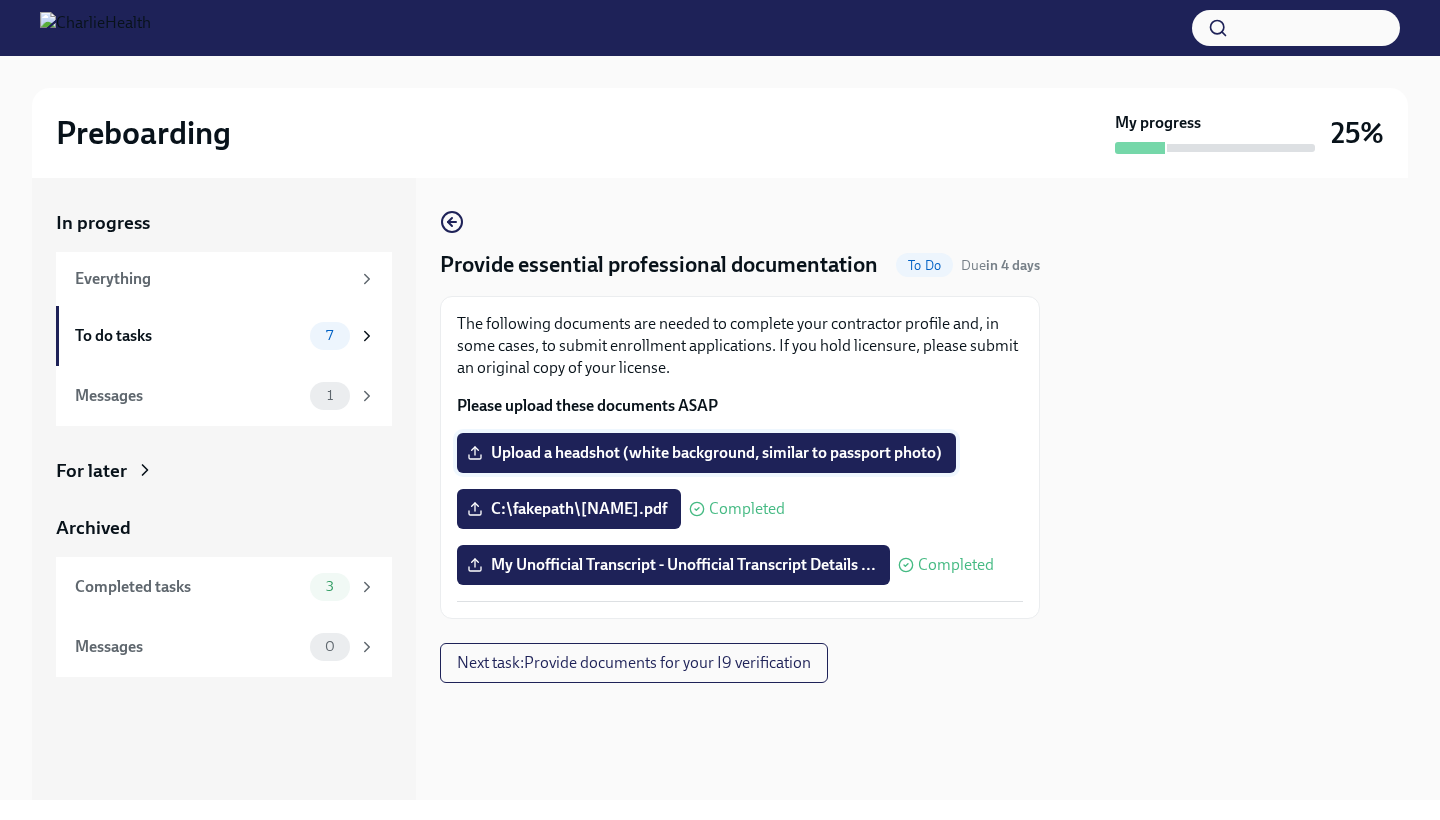 click on "Upload a headshot (white background, similar to passport photo)" at bounding box center [706, 453] 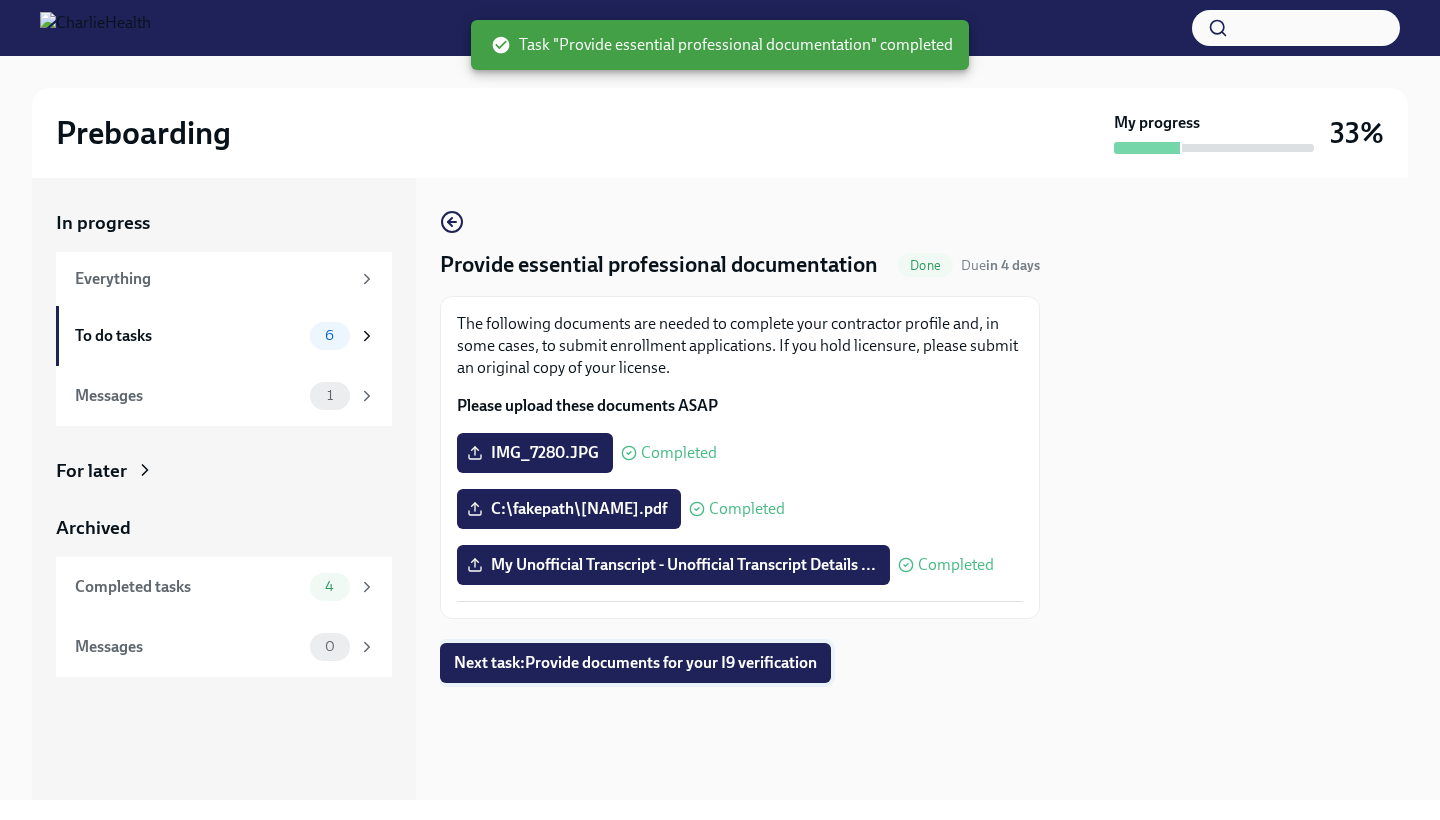 click on "Next task :  Provide documents for your I9 verification" at bounding box center [635, 663] 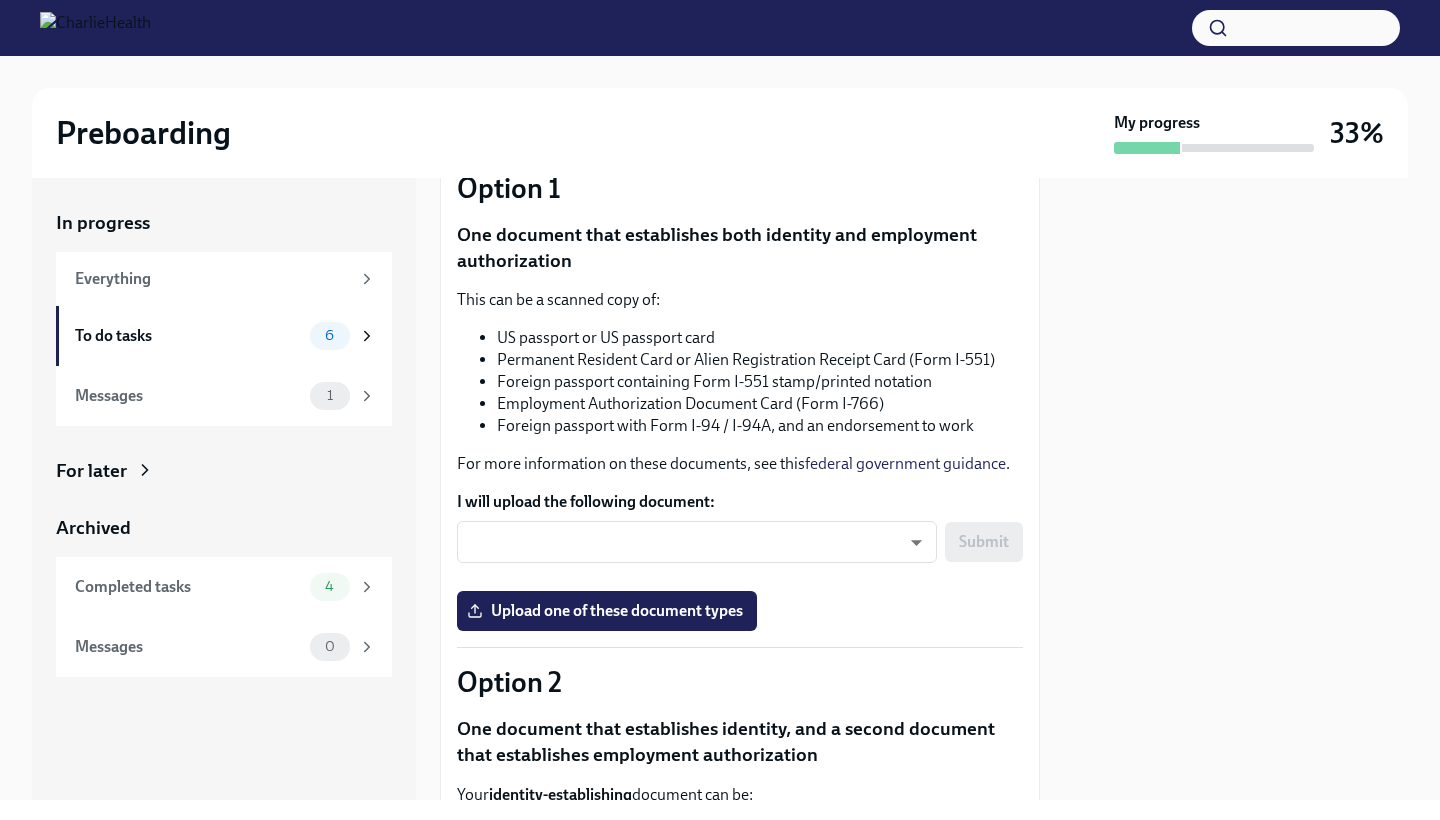 scroll, scrollTop: 219, scrollLeft: 0, axis: vertical 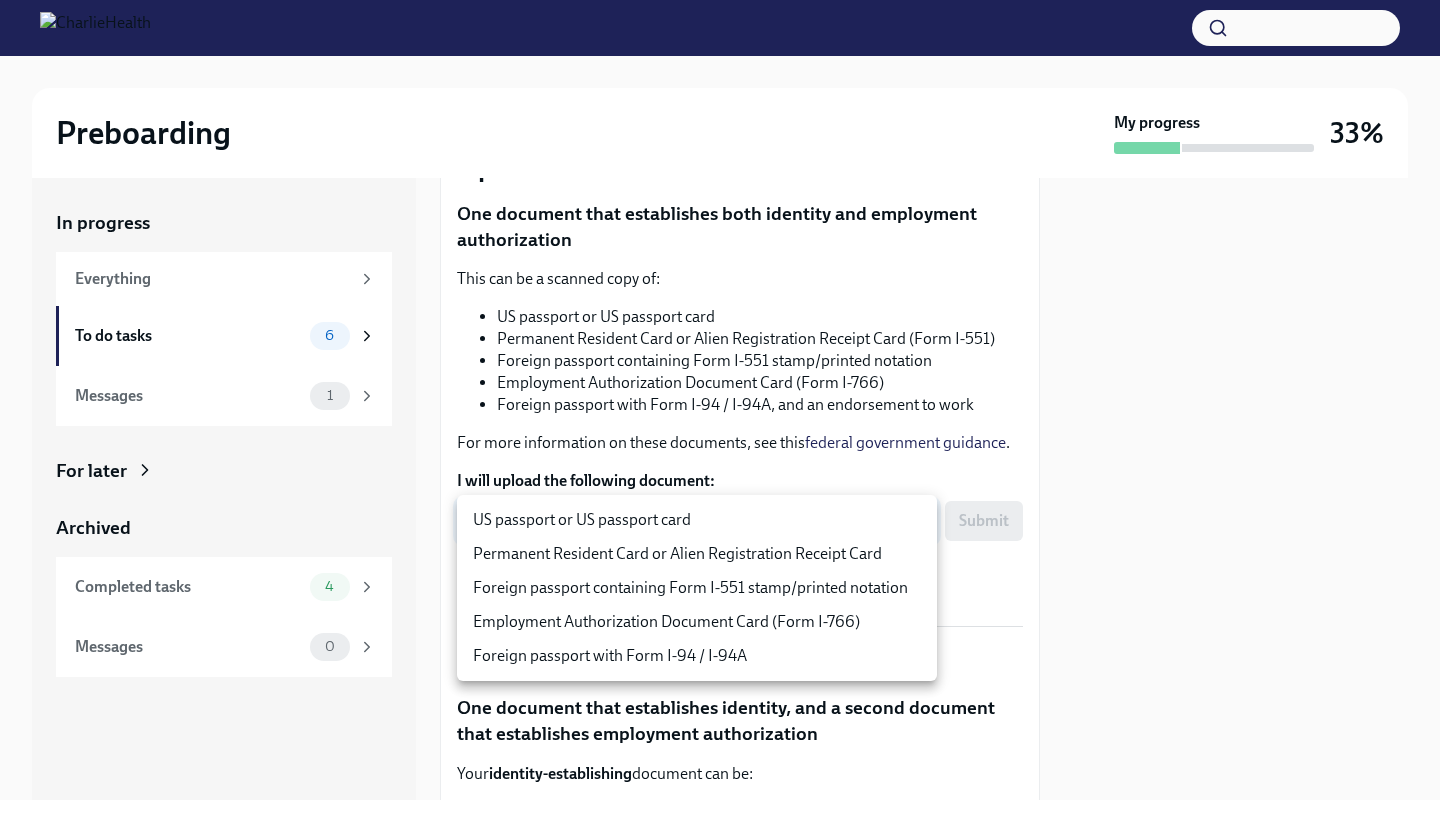 click on "Preboarding My progress 33% In progress Everything To do tasks 6 Messages 1 For later Archived Completed tasks 4 Messages 0 Provide documents for your I9 verification To Do Due  in 5 days You have a choice of which documents you provide for your I9. Option 1 One document that establishes both identity and employment authorization This can be a scanned copy of:
US passport or US passport card
Permanent Resident Card or Alien Registration Receipt Card (Form I-551)
Foreign passport containing Form I-551 stamp/printed notation
Employment Authorization Document Card (Form I-766)
Foreign passport with Form I-94 / I-94A, and an endorsement to work
For more information on these documents, see this  federal government guidance . I will upload the following document: ​ ​ Submit Upload one of these document types Option 2 One document that establishes identity, and a second document that establishes employment authorization Your  identity-establishing  document can be:" at bounding box center (720, 410) 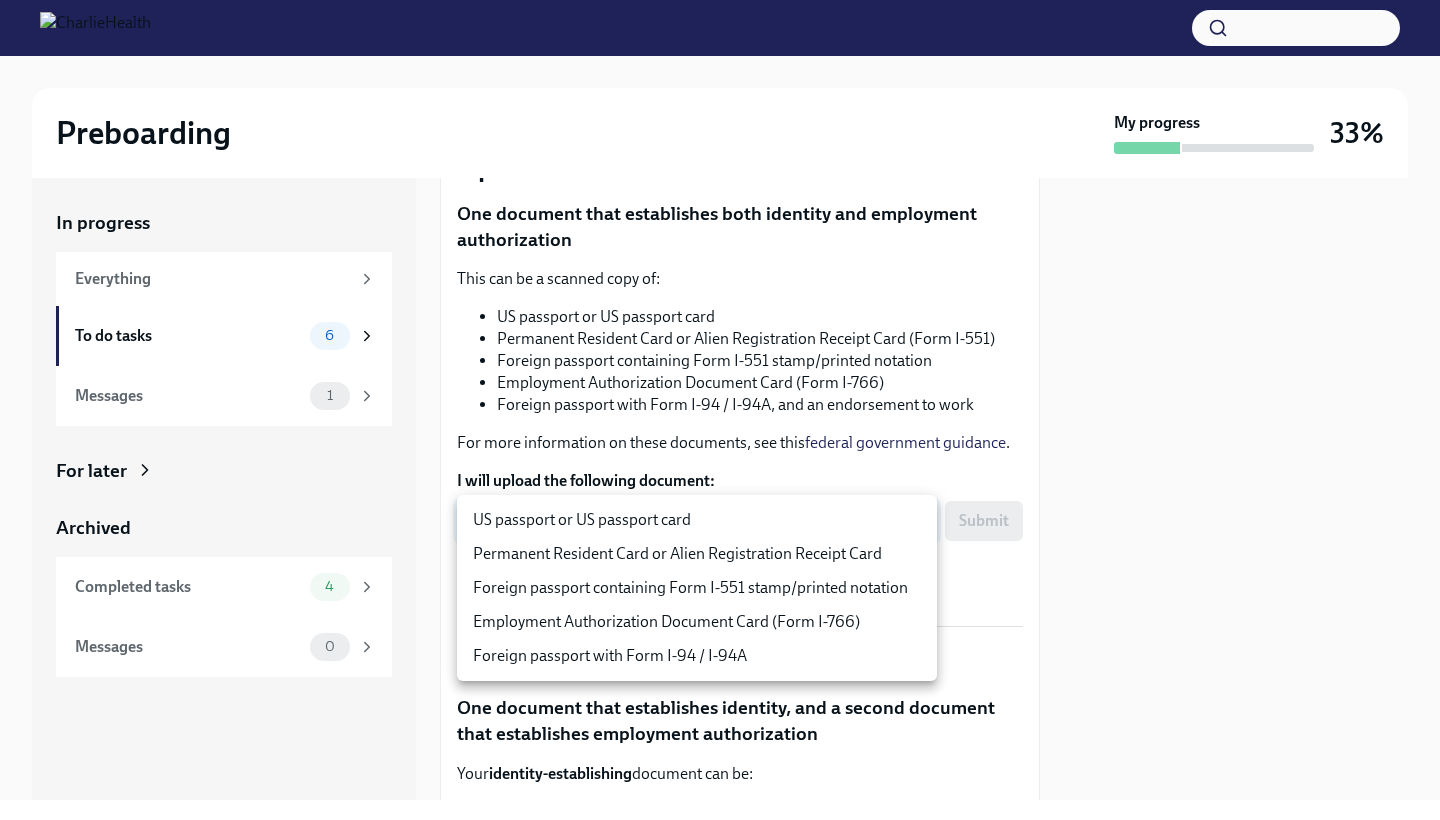 type on "KnYOjnC8x" 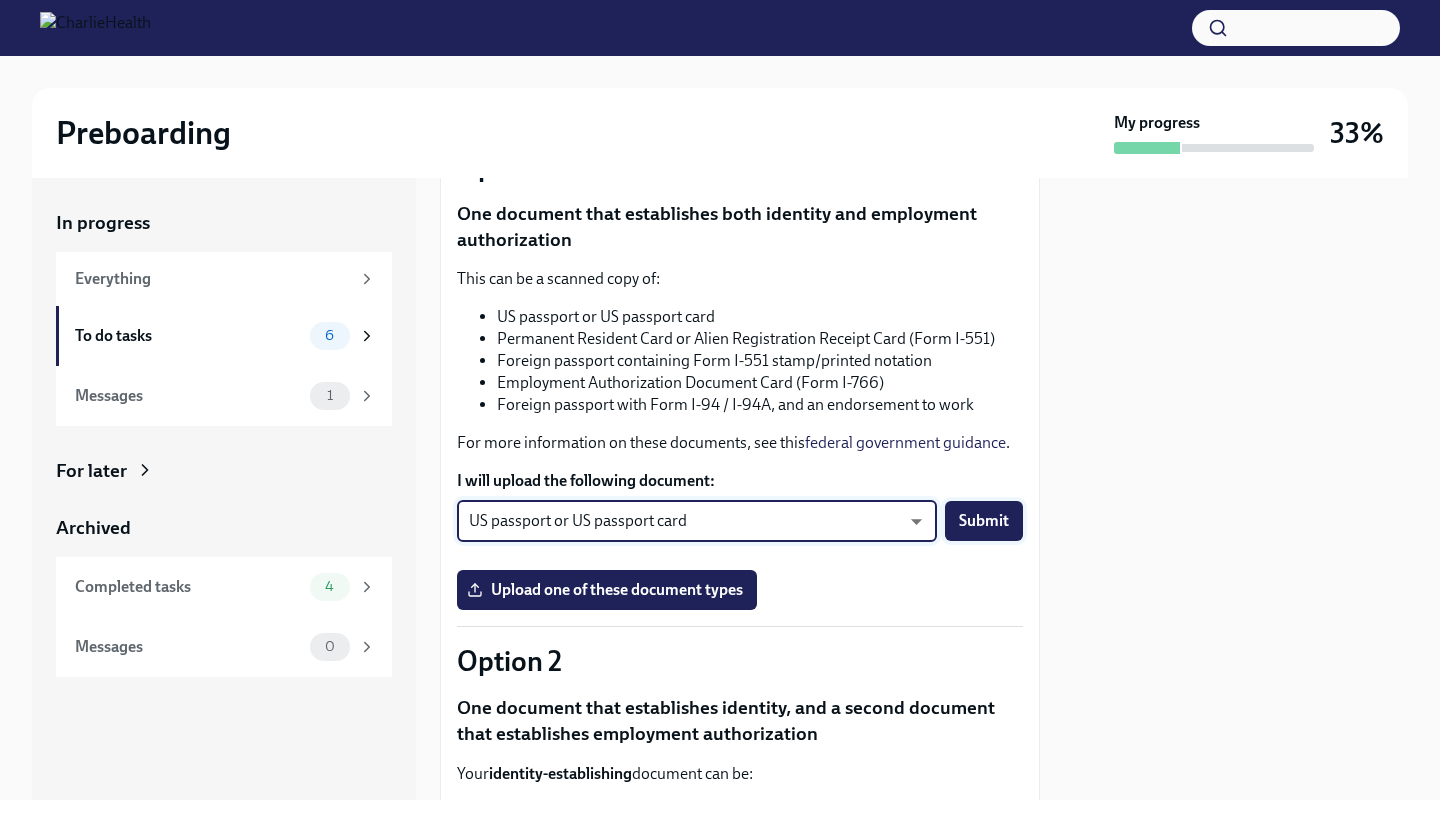 click on "Submit" at bounding box center (984, 521) 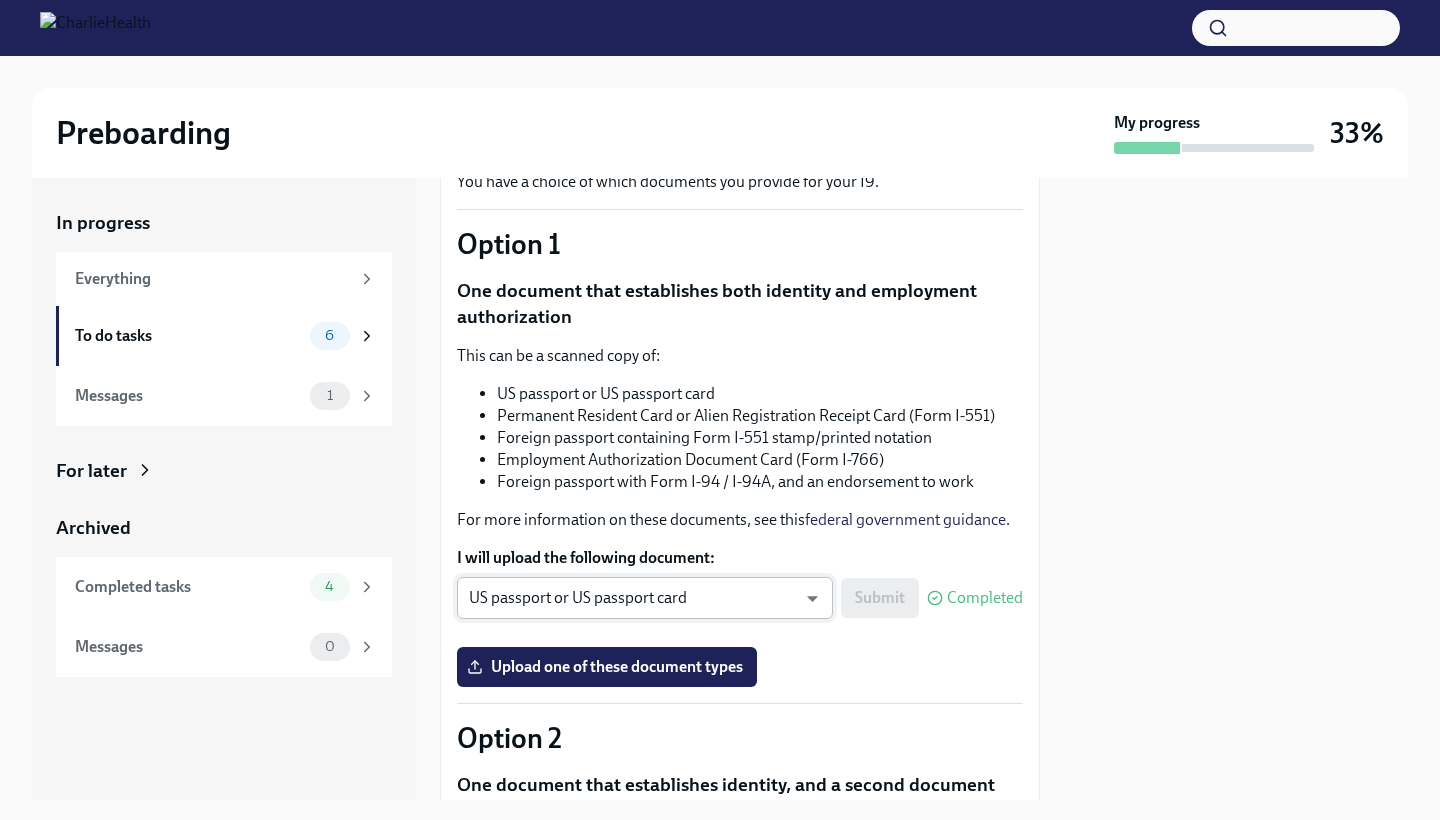 scroll, scrollTop: 141, scrollLeft: 0, axis: vertical 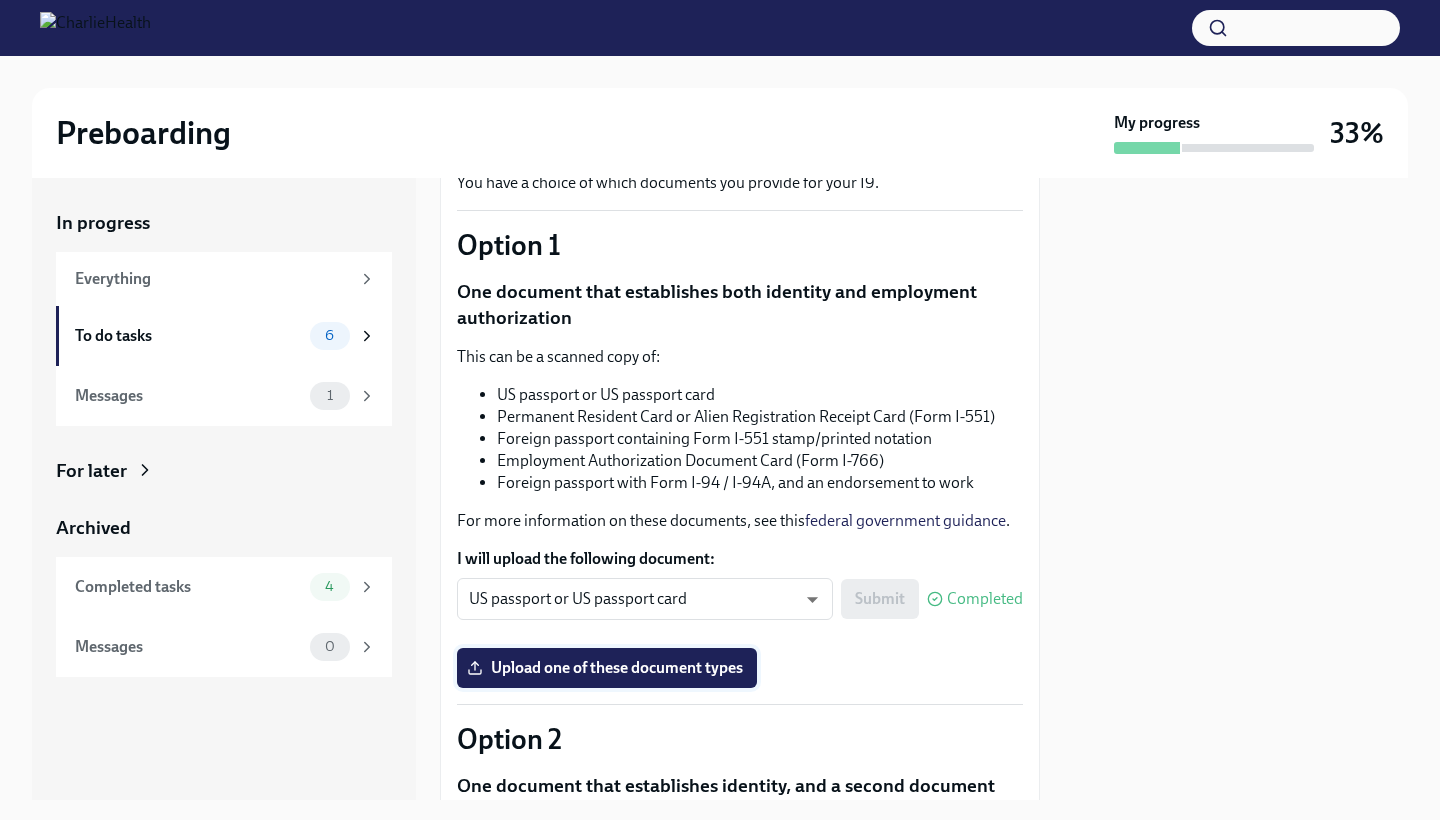 click on "Upload one of these document types" at bounding box center (607, 668) 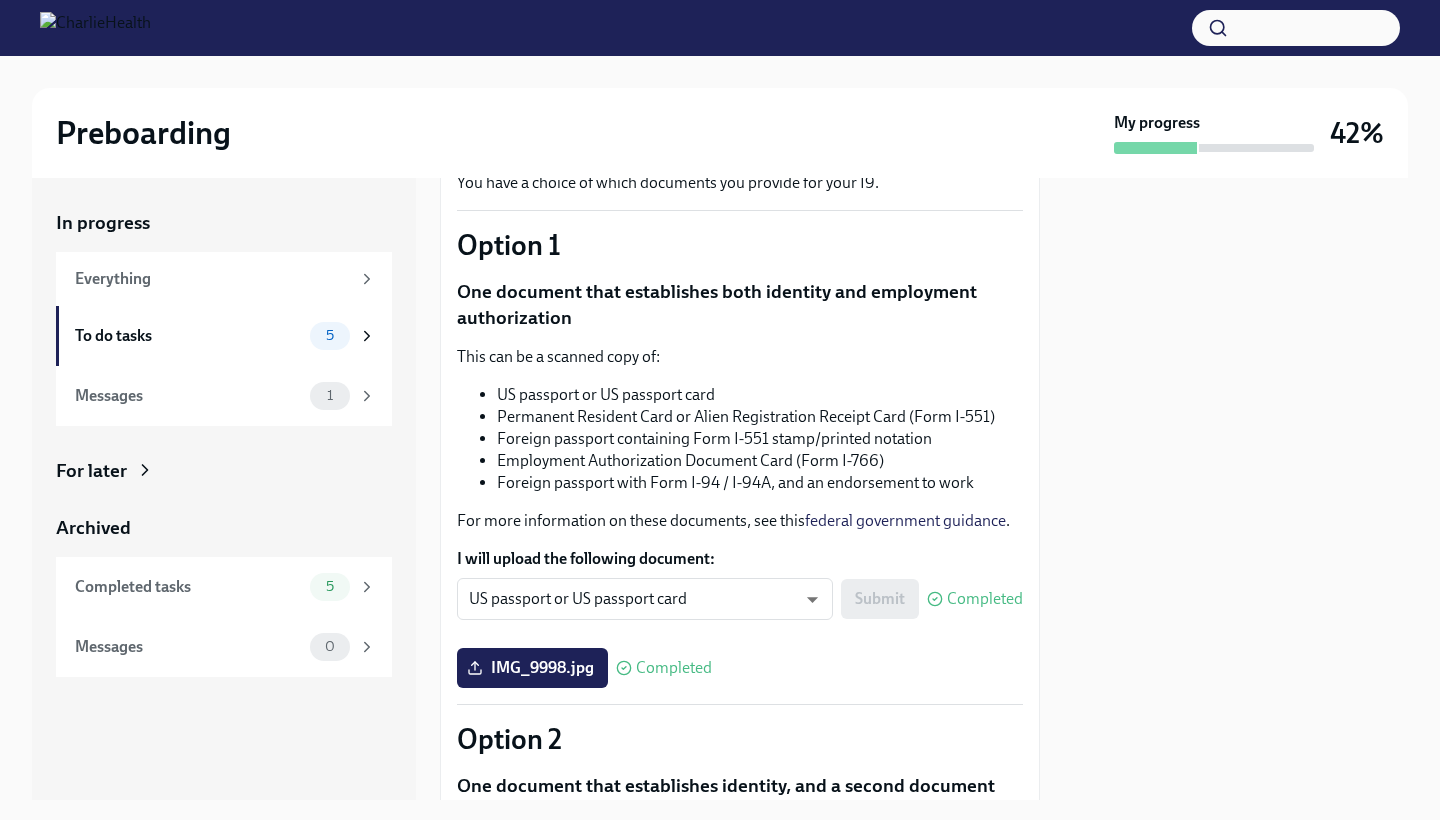 scroll, scrollTop: 0, scrollLeft: 0, axis: both 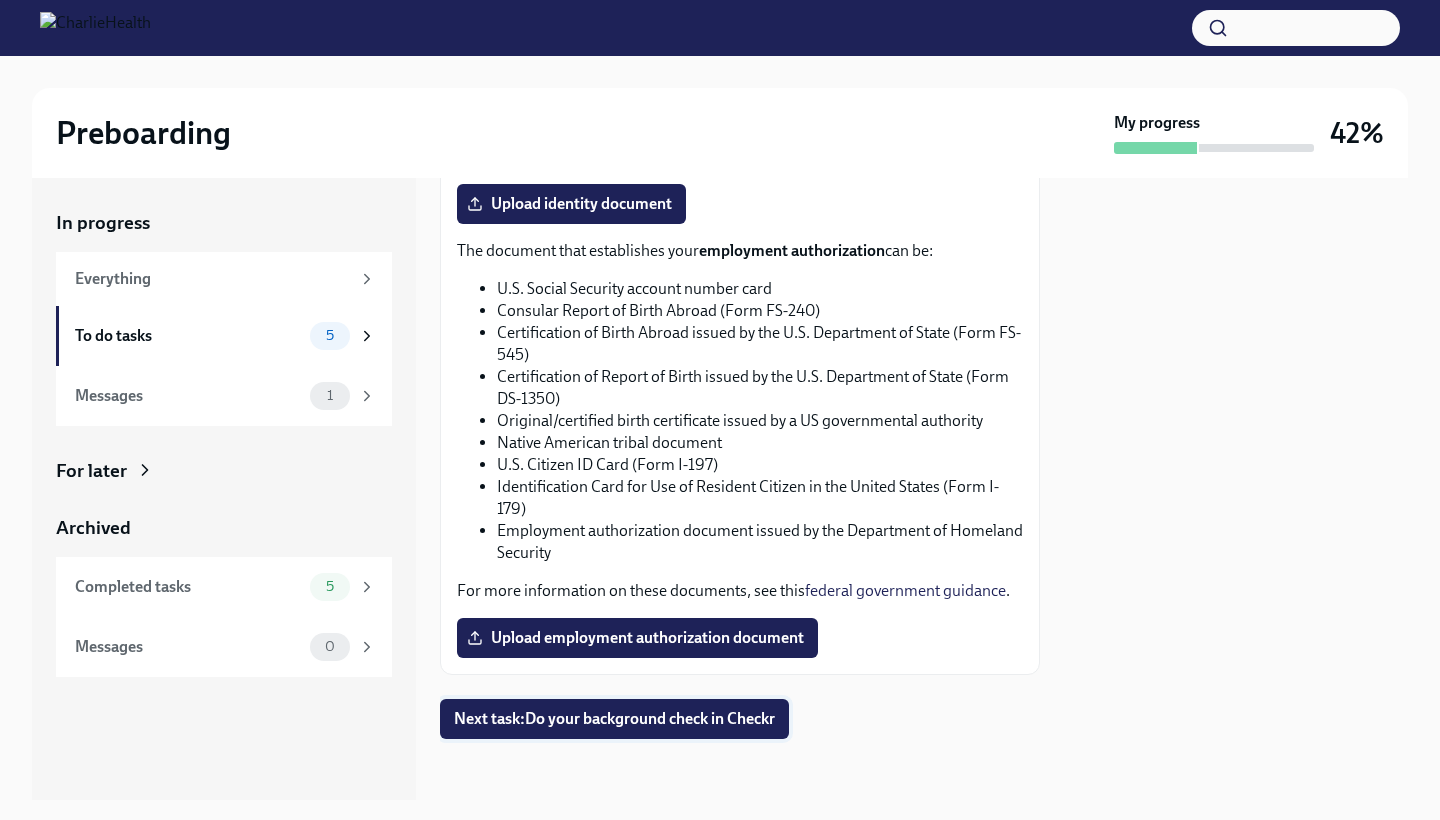 click on "Next task :  Do your background check in Checkr" at bounding box center [614, 719] 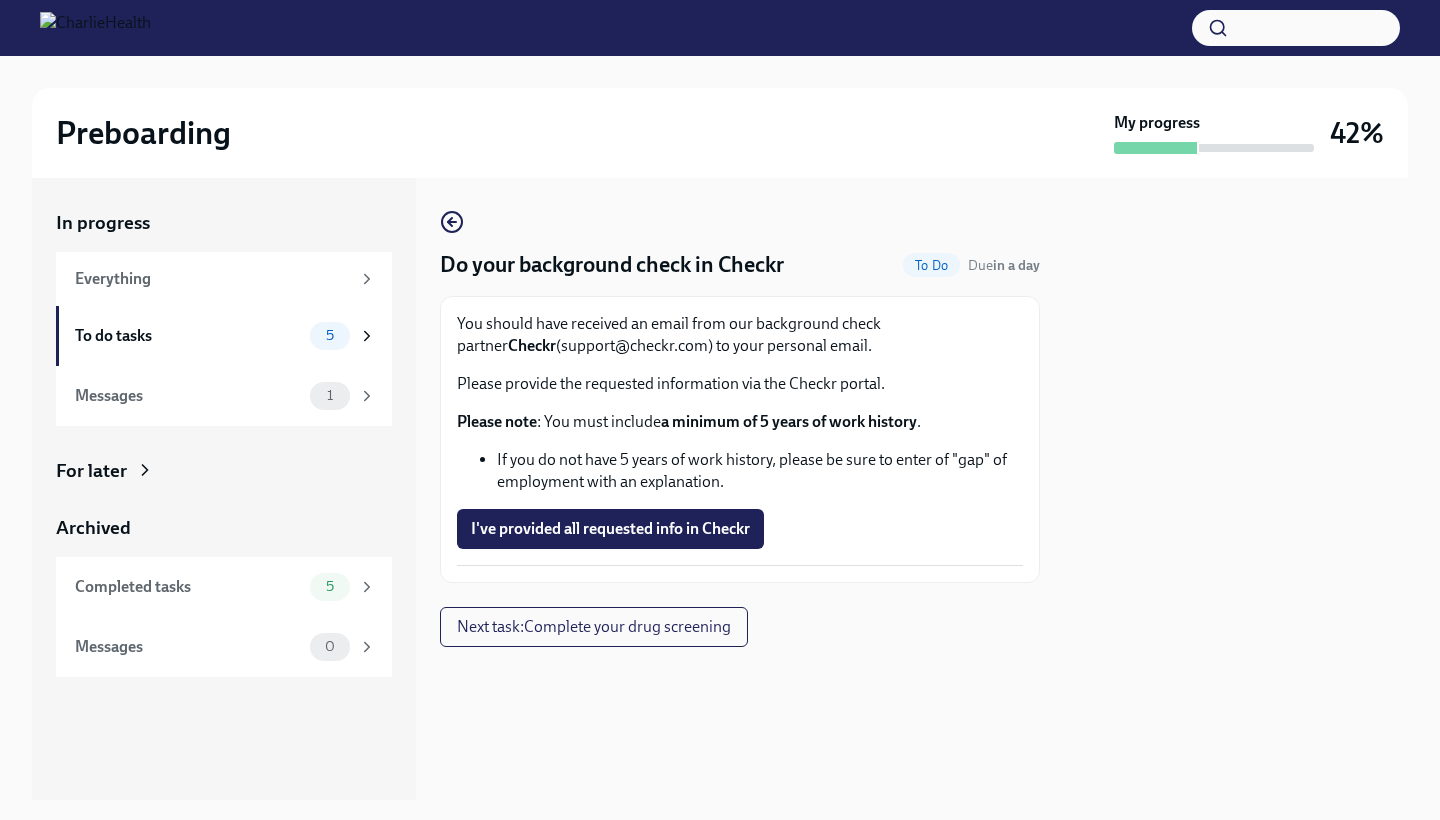 scroll, scrollTop: 0, scrollLeft: 0, axis: both 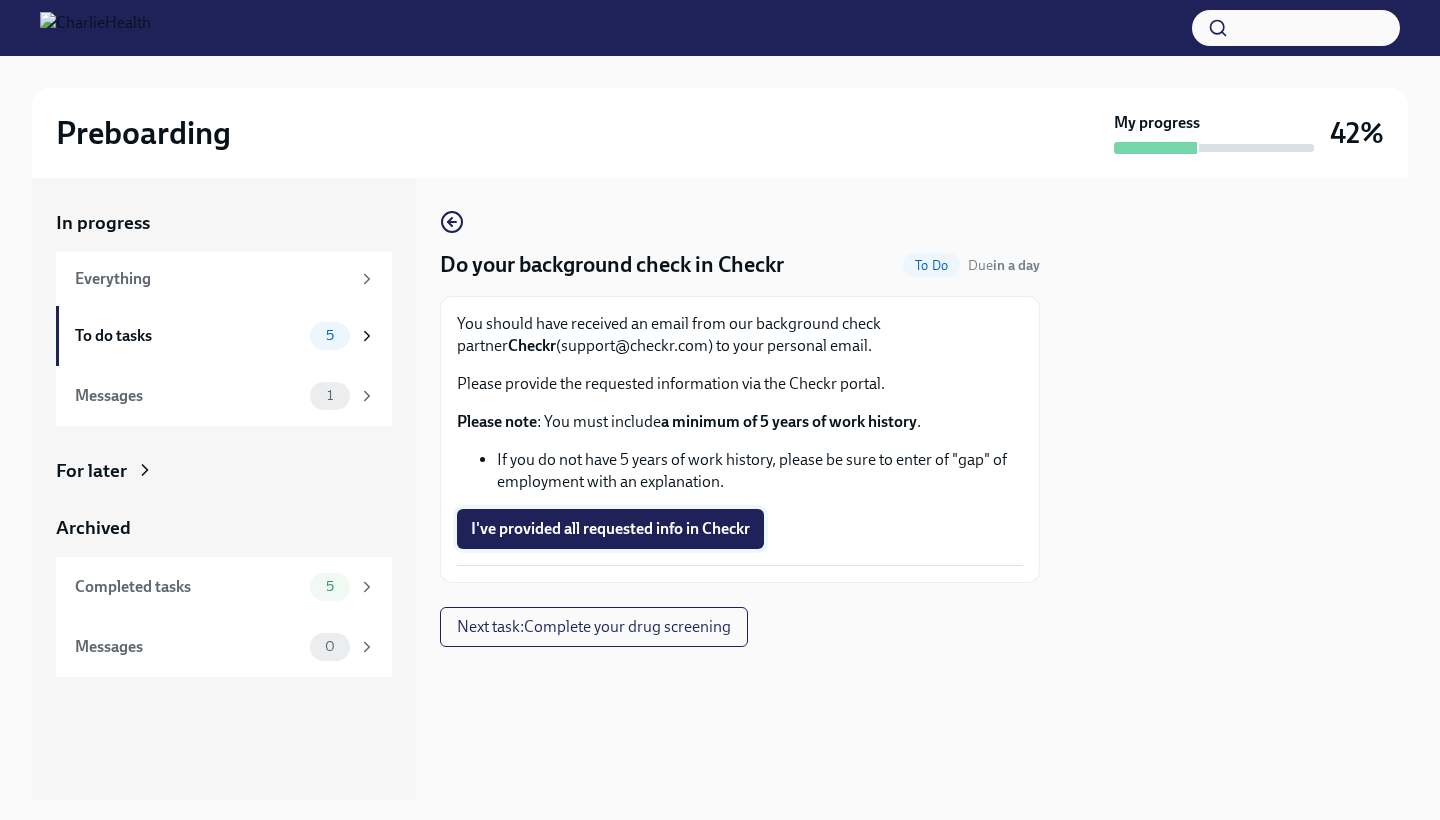 click on "I've provided all requested info in Checkr" at bounding box center (610, 529) 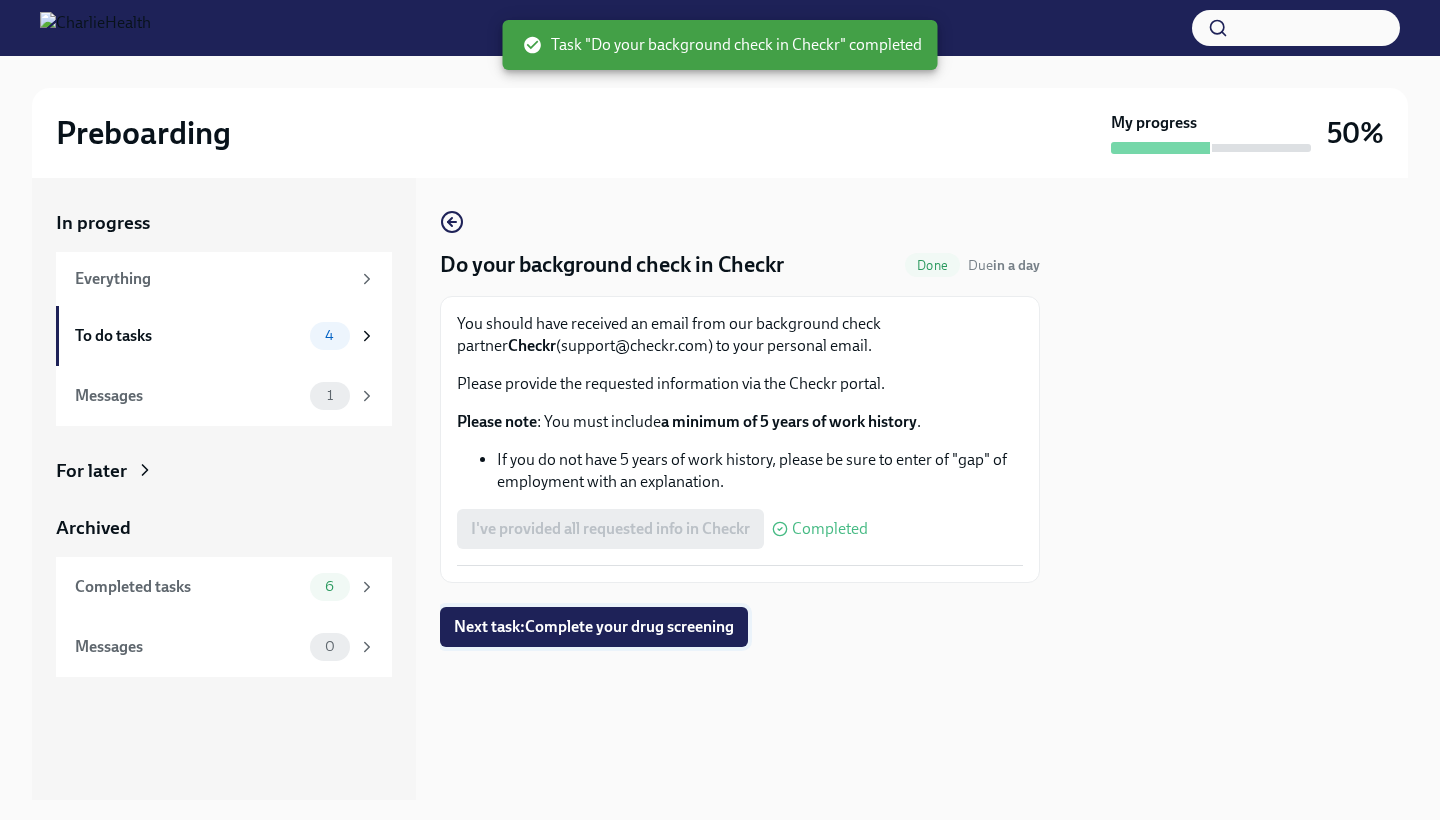 click on "Next task :  Complete your drug screening" at bounding box center [594, 627] 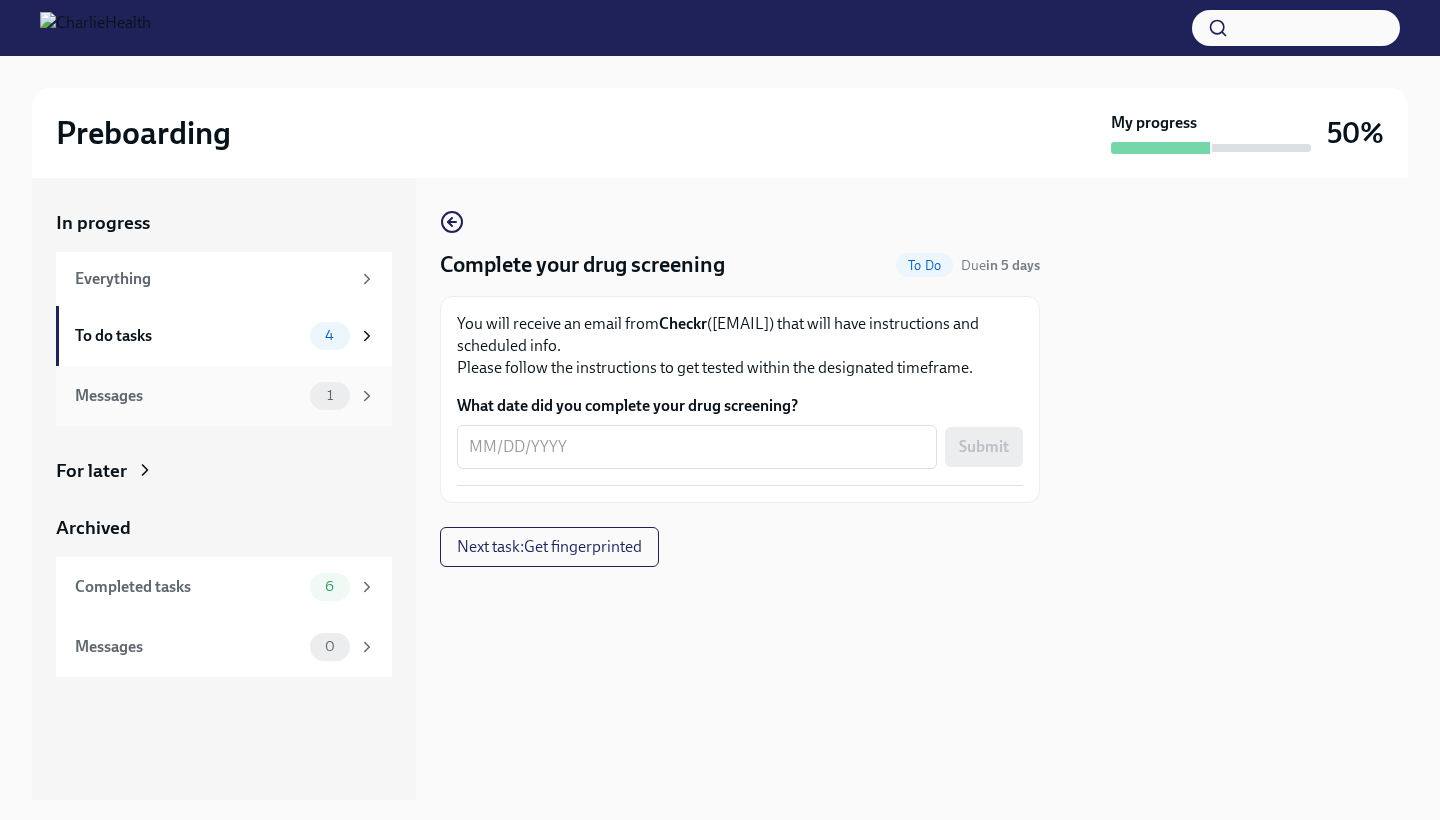 click on "1" at bounding box center (330, 396) 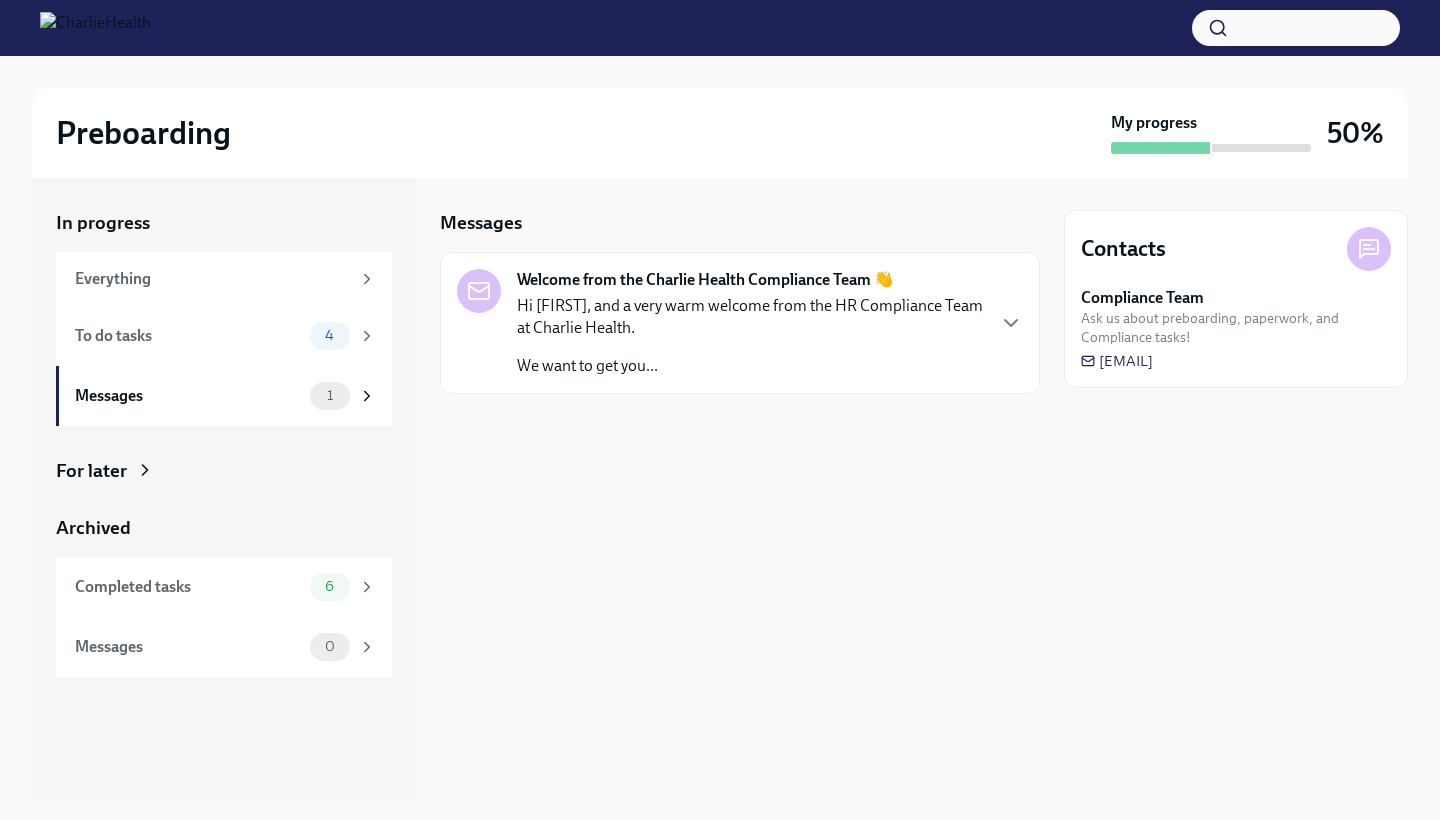 click on "Hi [FIRST], and a very warm welcome from the HR Compliance Team at Charlie Health." at bounding box center [750, 317] 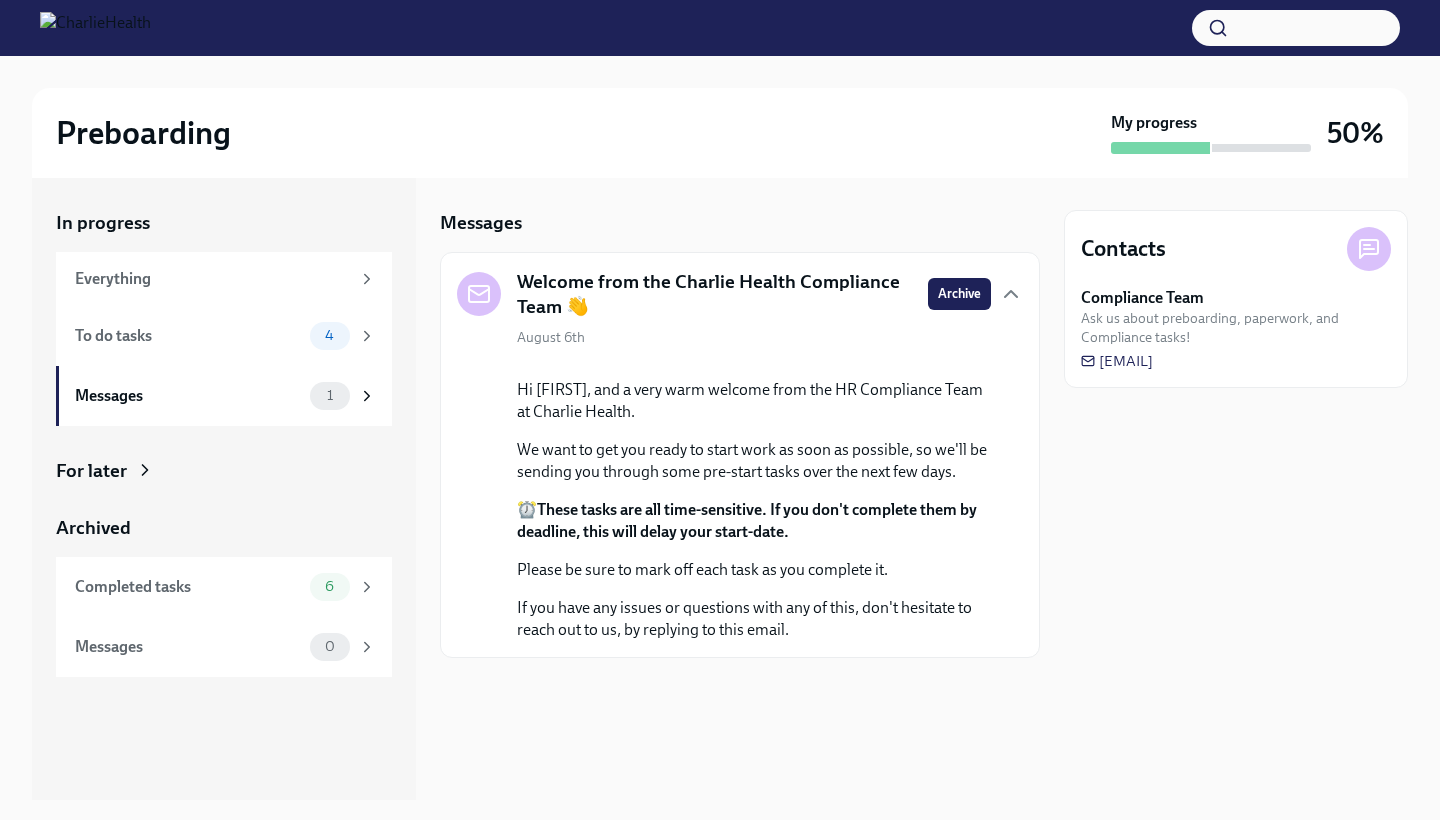 scroll, scrollTop: 0, scrollLeft: 0, axis: both 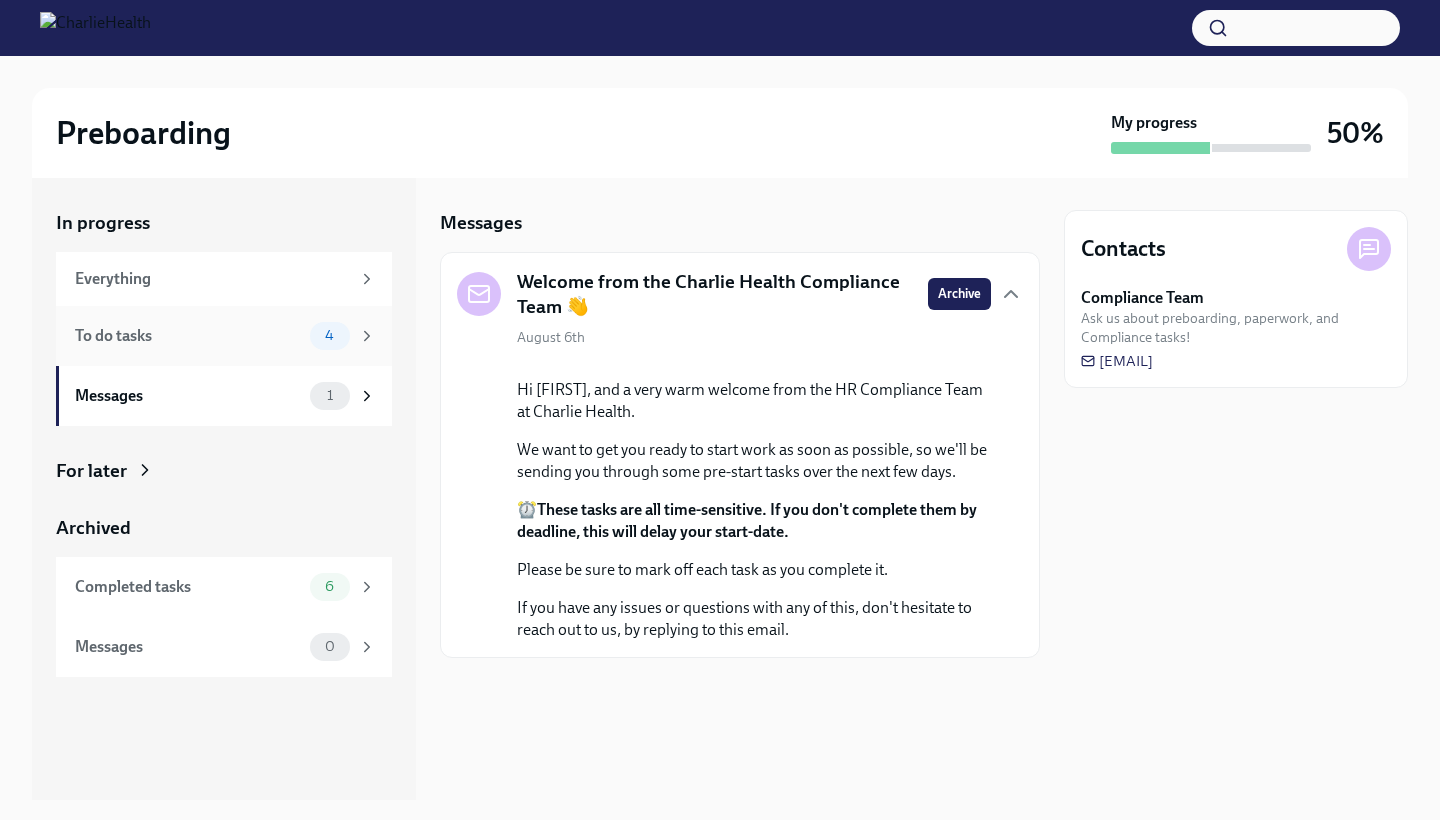 click on "To do tasks" at bounding box center (188, 336) 